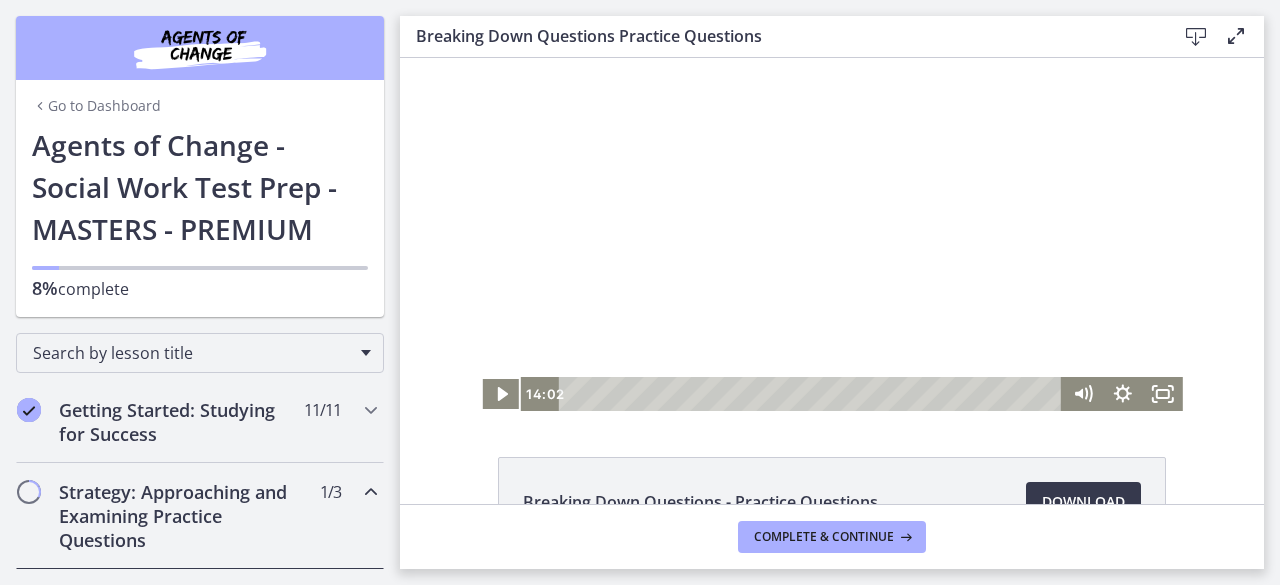 scroll, scrollTop: 0, scrollLeft: 0, axis: both 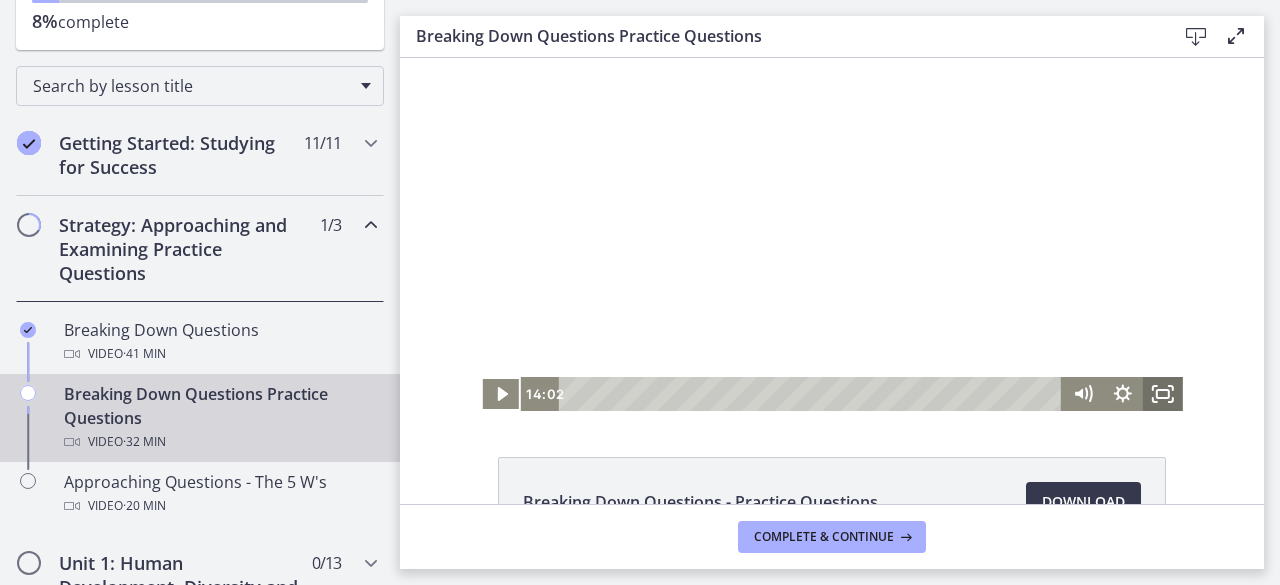 click 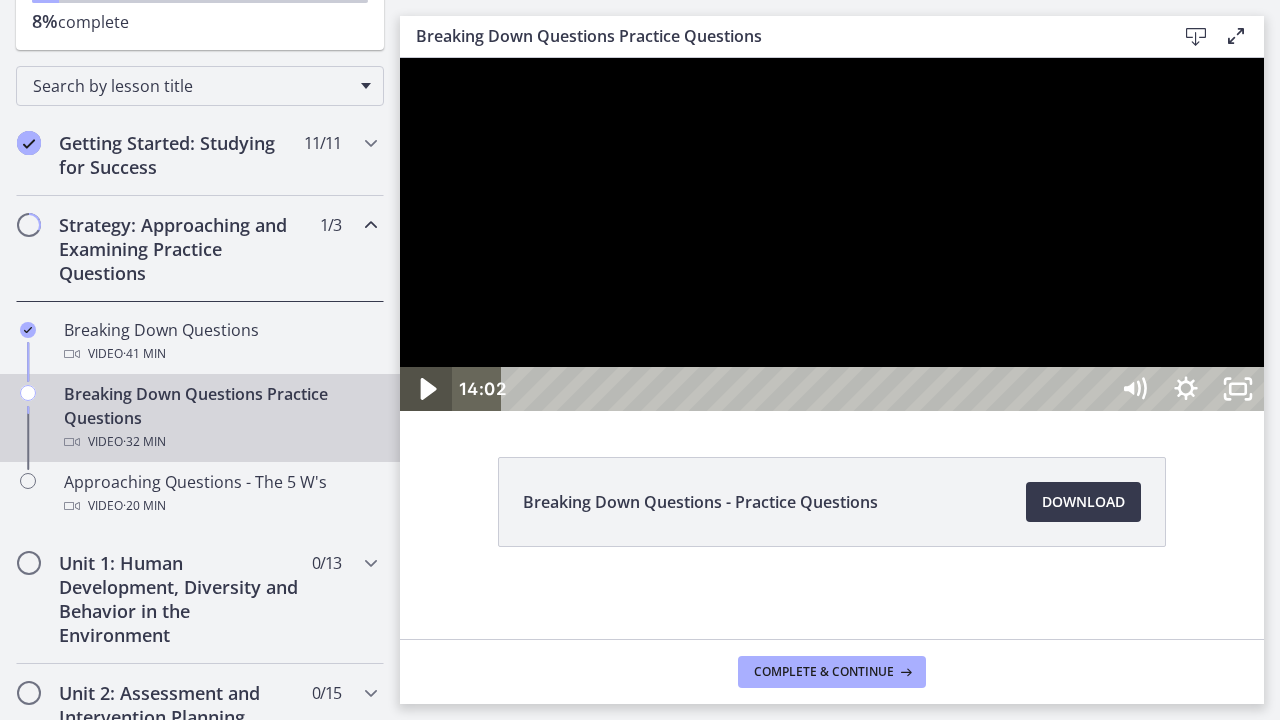 click 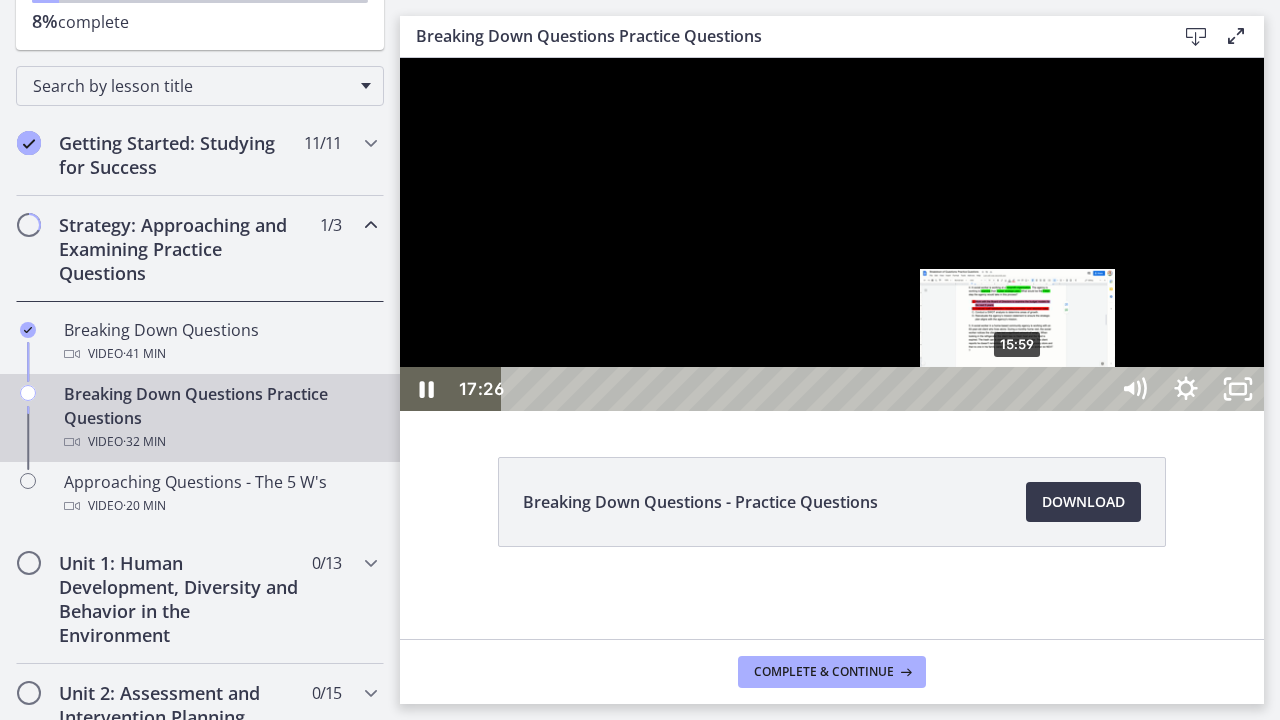 click at bounding box center (832, 234) 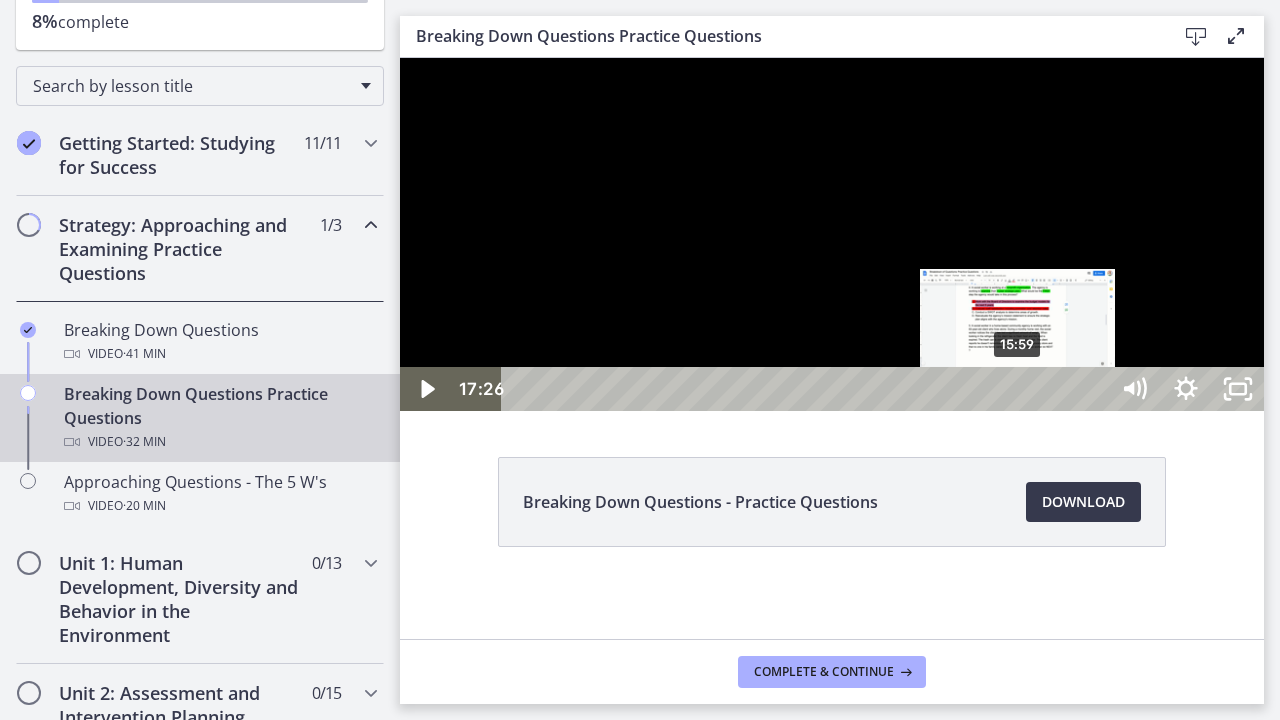 click at bounding box center [832, 234] 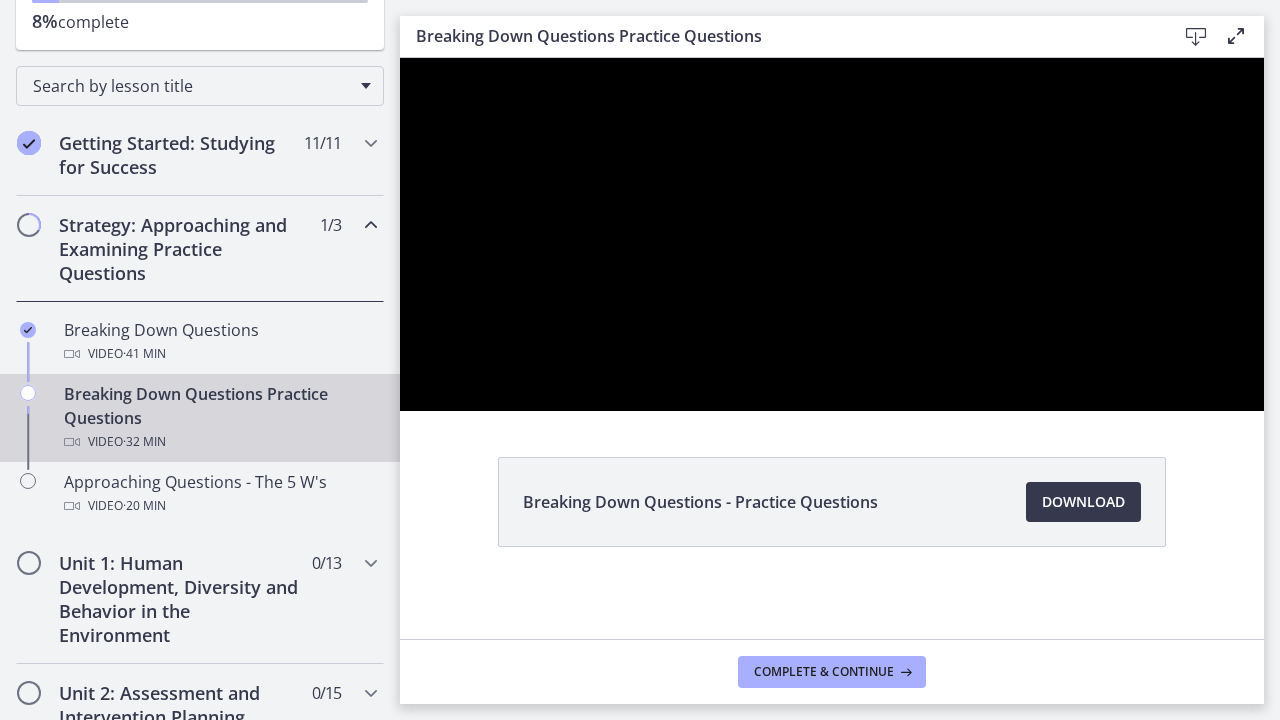 click at bounding box center [832, 234] 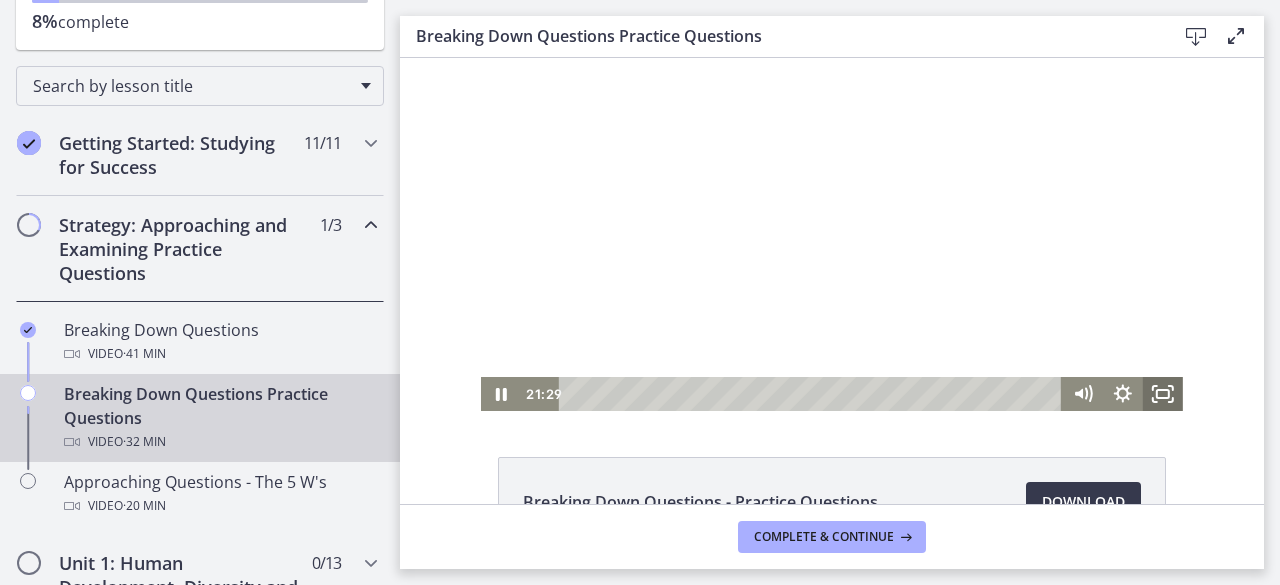 drag, startPoint x: 1156, startPoint y: 383, endPoint x: 1556, endPoint y: 528, distance: 425.47034 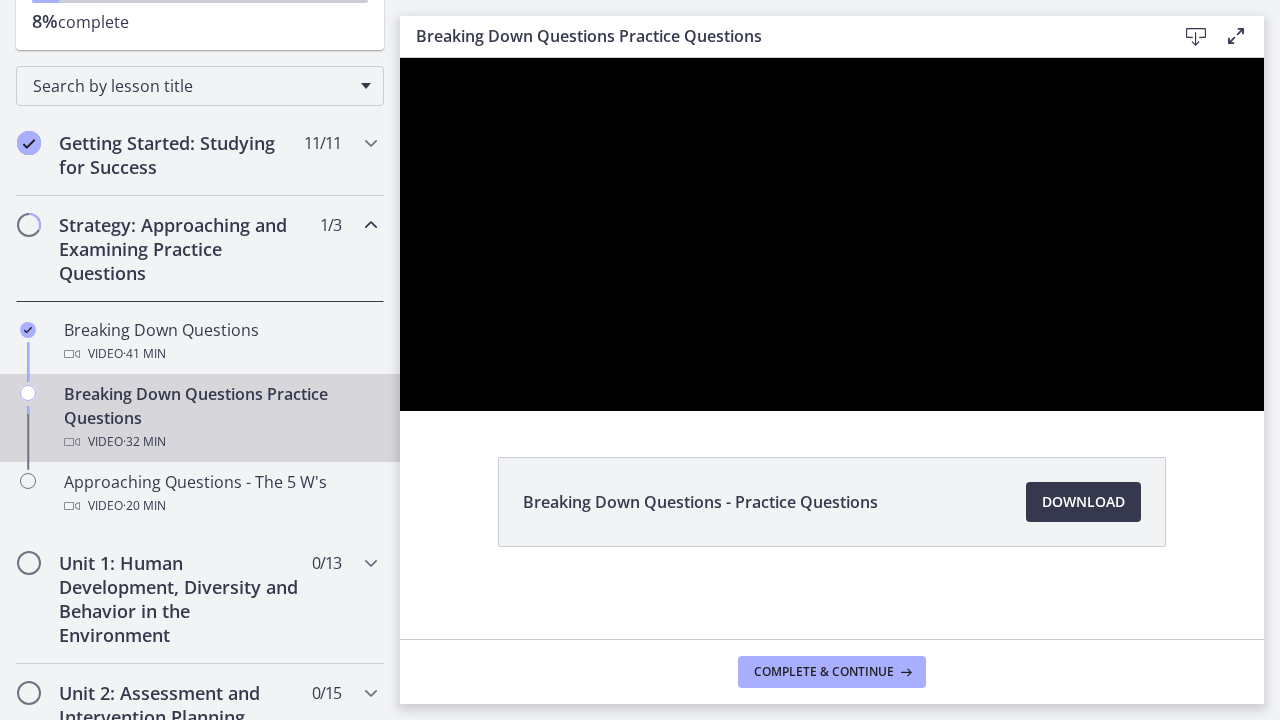 click at bounding box center [832, 234] 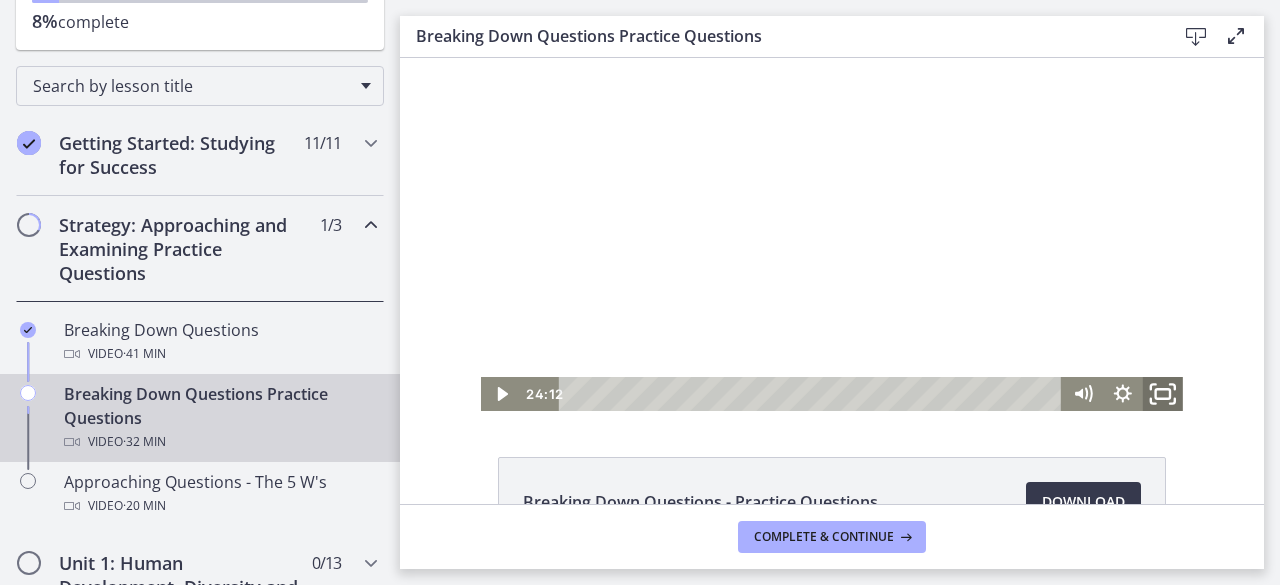click 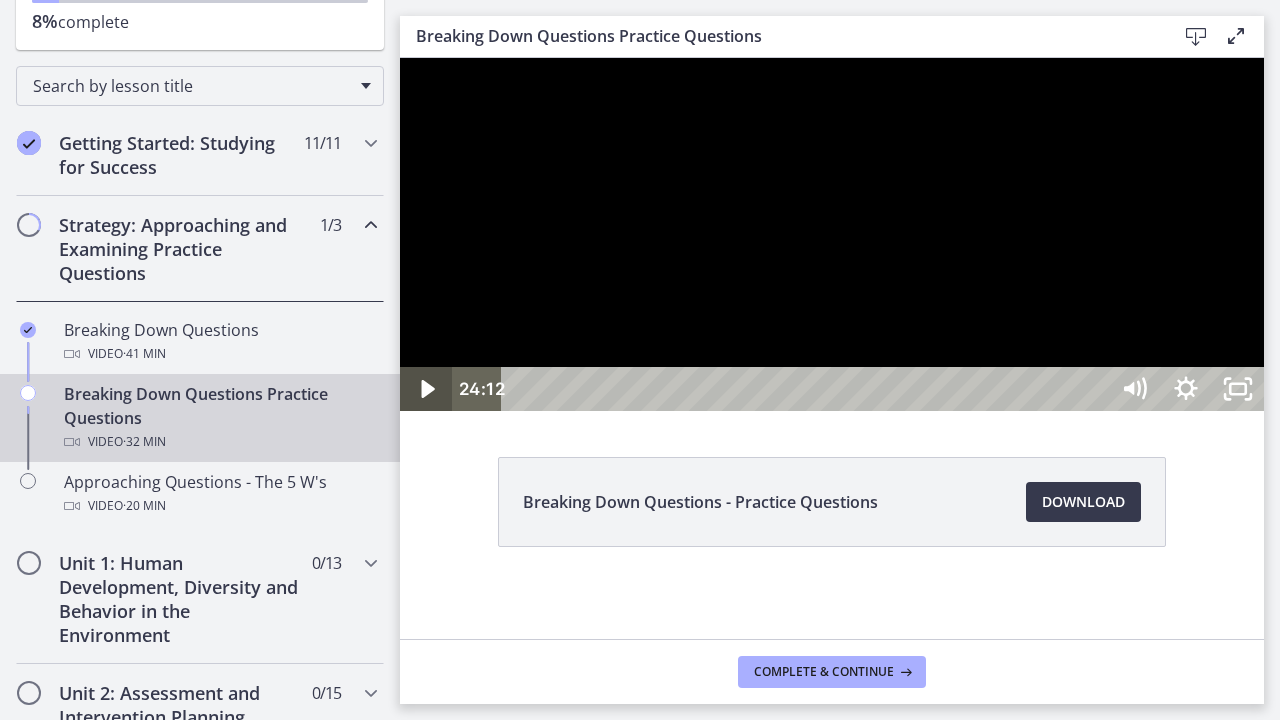 click 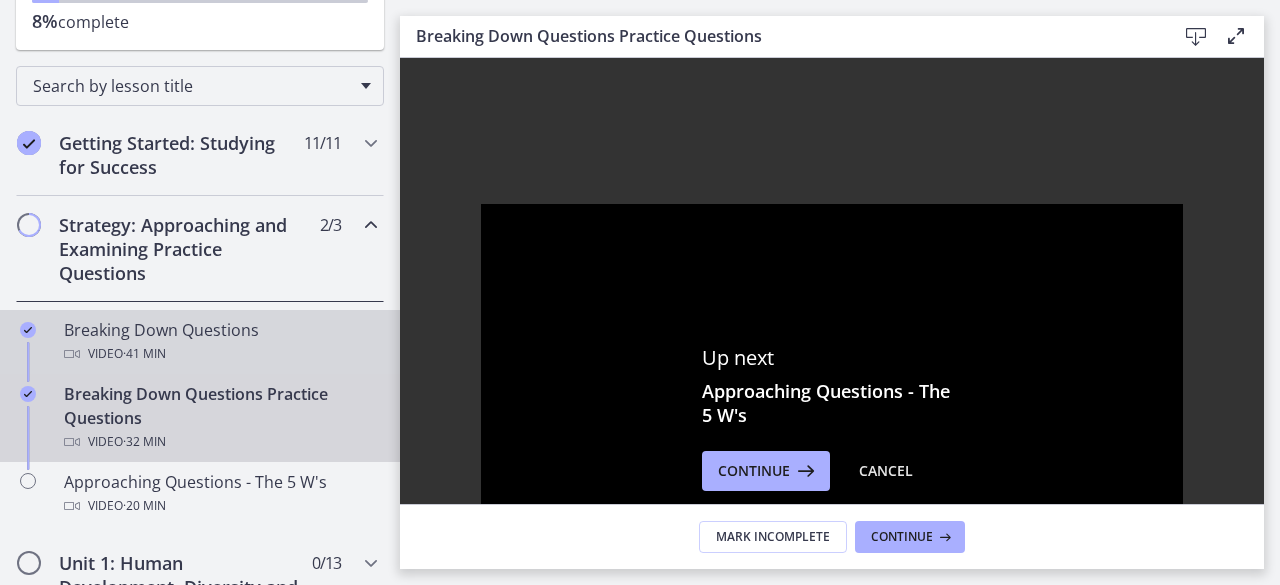 click on "Video
·  41 min" at bounding box center [220, 354] 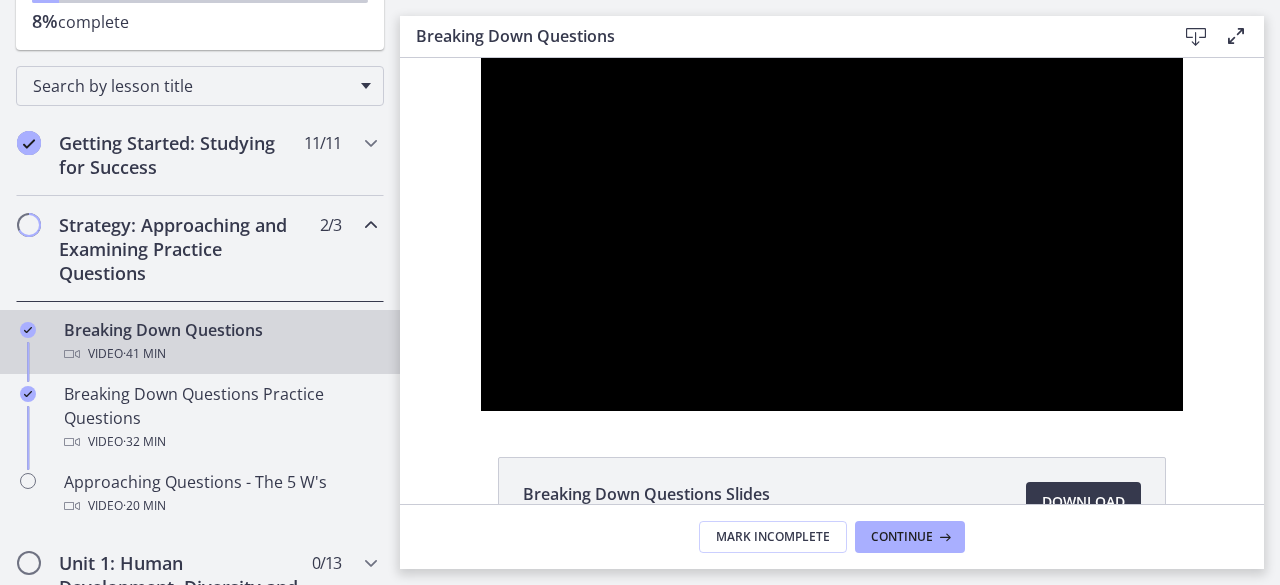 scroll, scrollTop: 138, scrollLeft: 0, axis: vertical 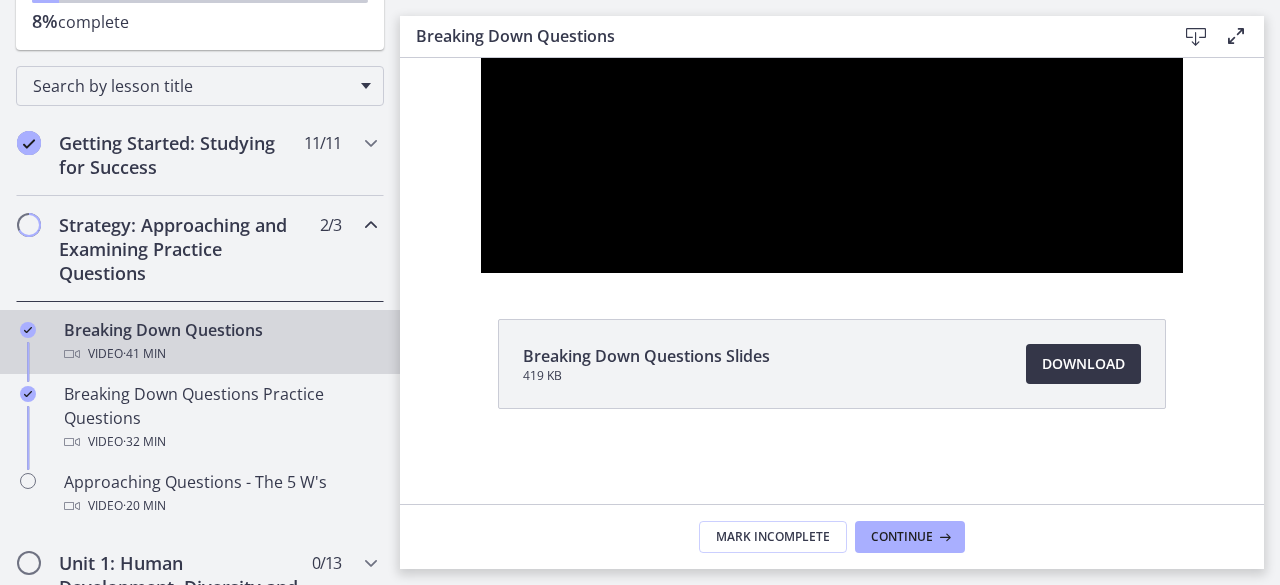 click on "Download
Opens in a new window" at bounding box center (1083, 364) 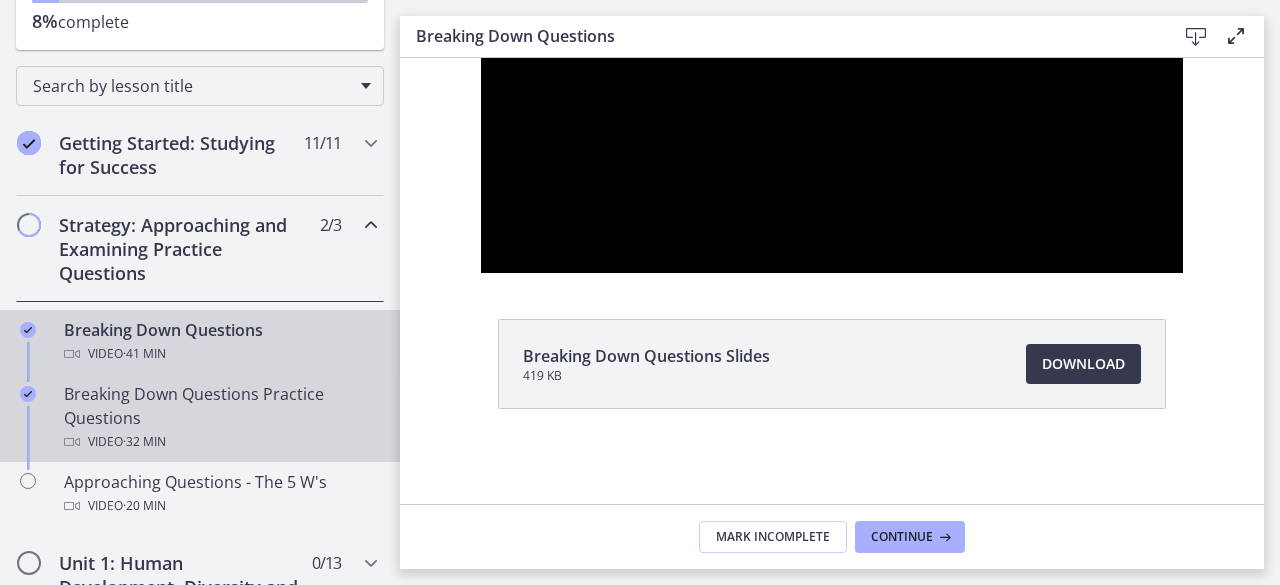 click on "Video
·  32 min" at bounding box center [220, 442] 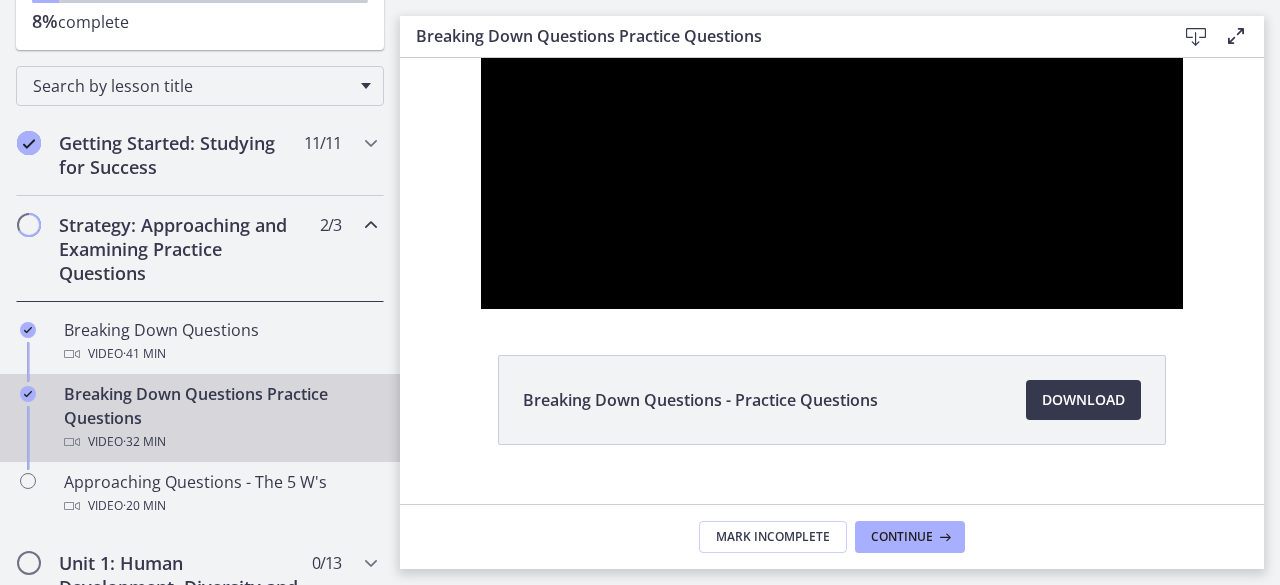 scroll, scrollTop: 118, scrollLeft: 0, axis: vertical 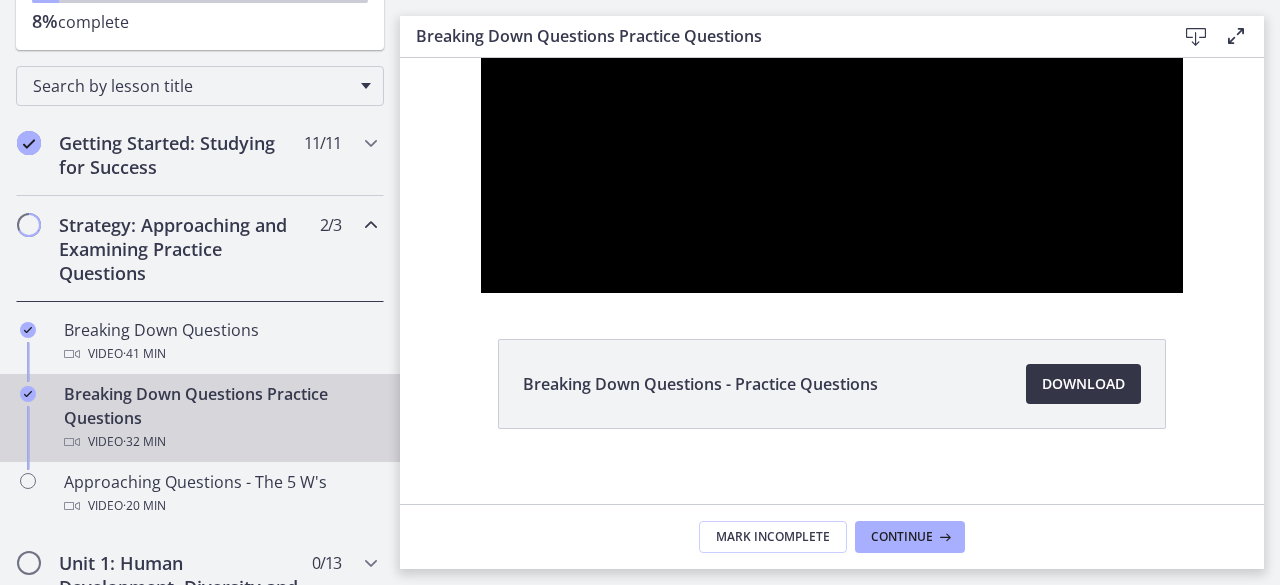 click on "Download
Opens in a new window" at bounding box center (1083, 384) 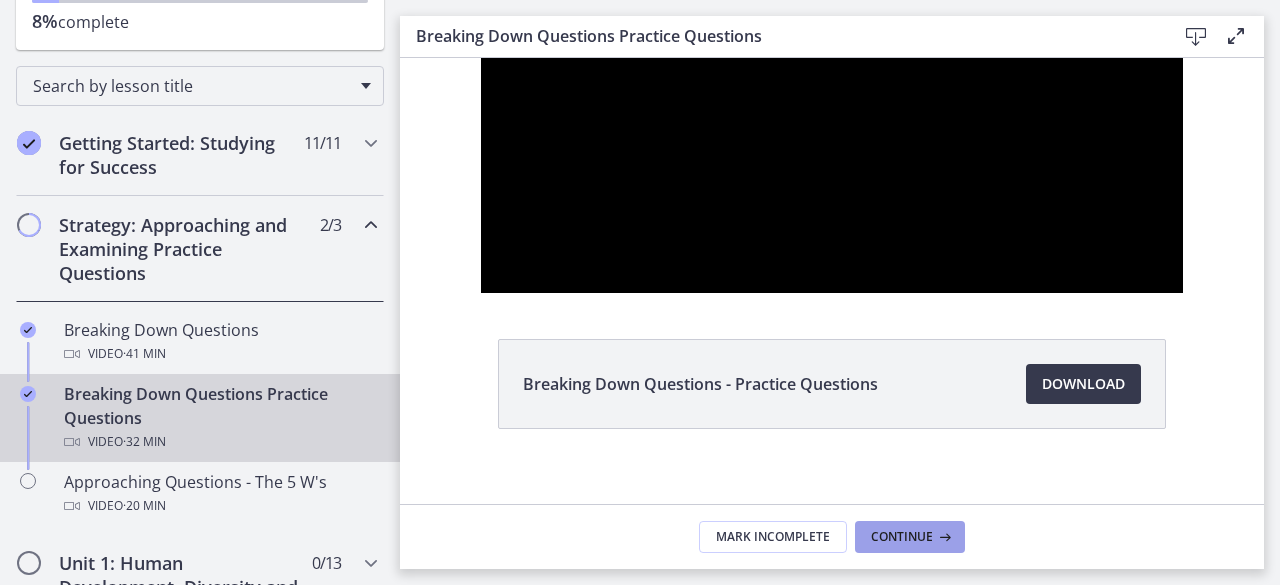 click on "Continue" at bounding box center [902, 537] 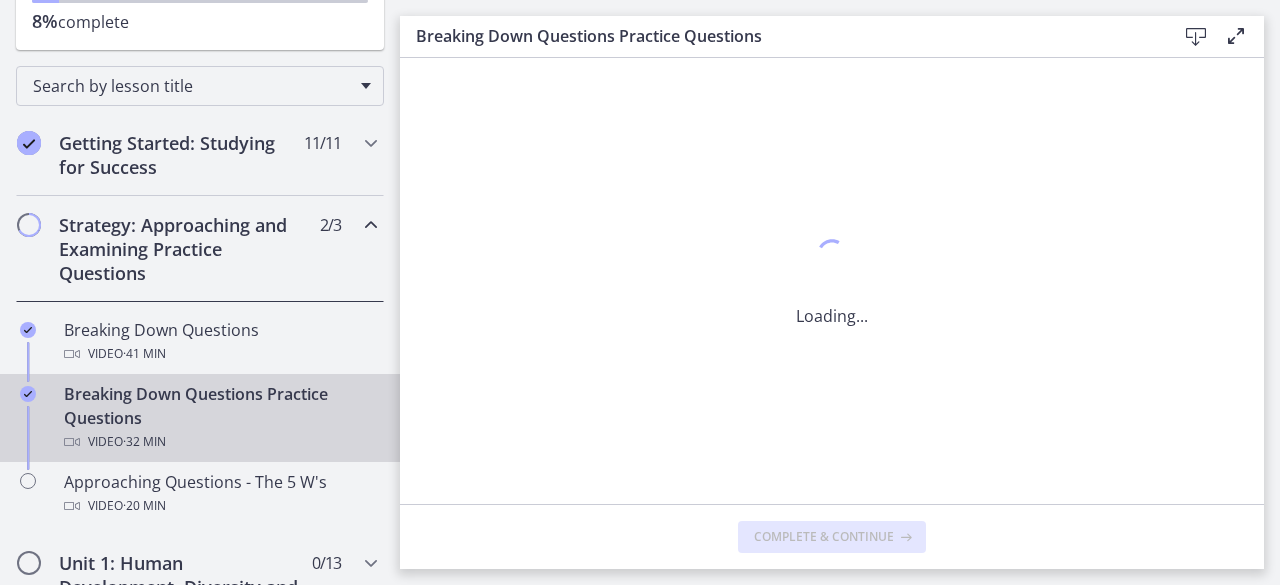 scroll, scrollTop: 0, scrollLeft: 0, axis: both 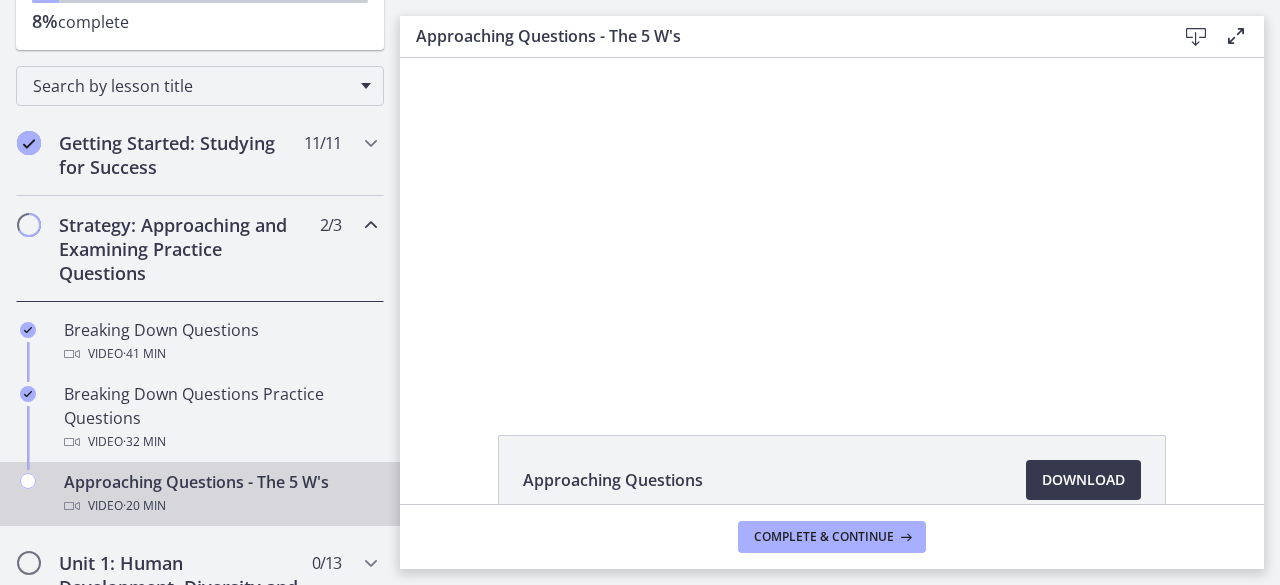 click at bounding box center [832, 212] 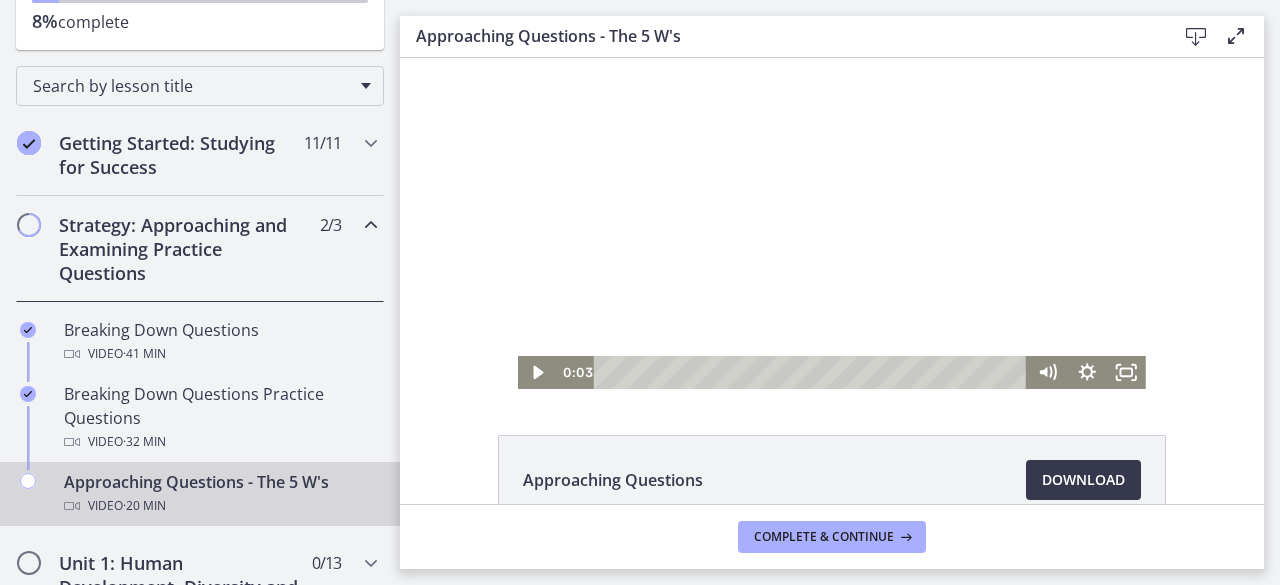 click 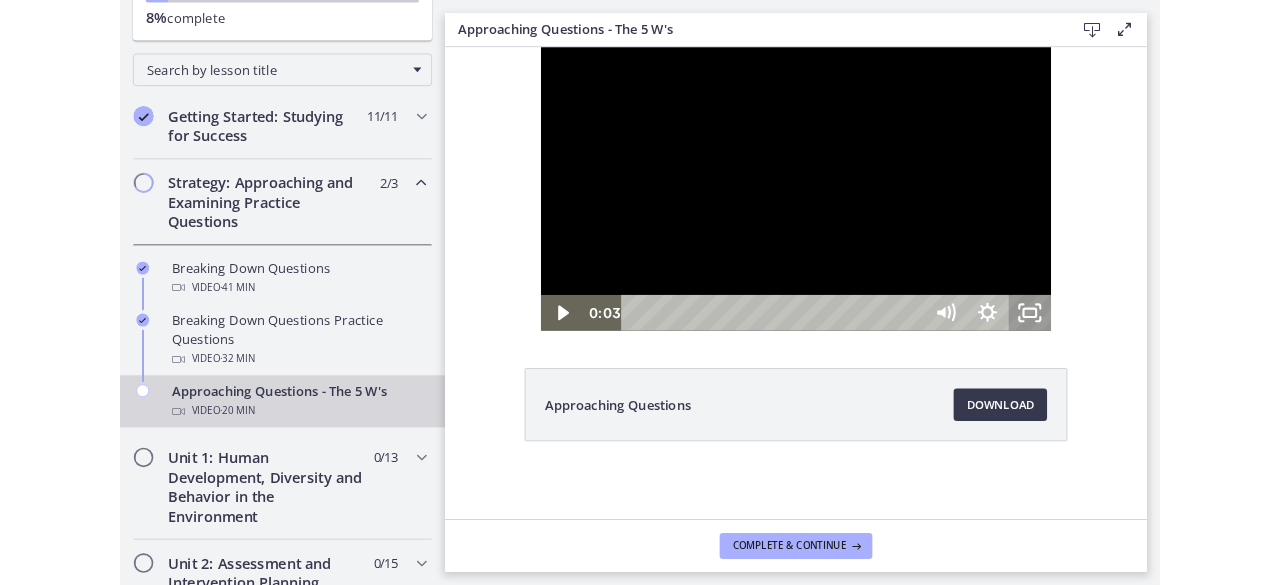 scroll, scrollTop: 0, scrollLeft: 0, axis: both 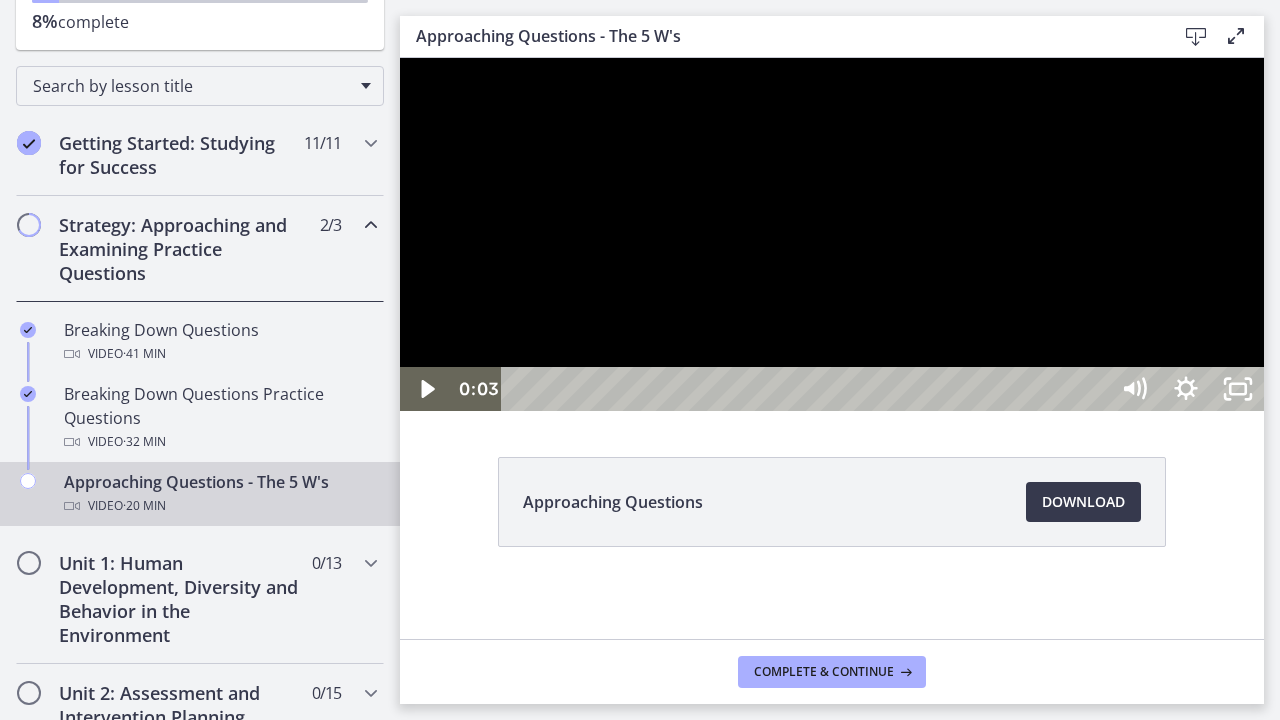 click 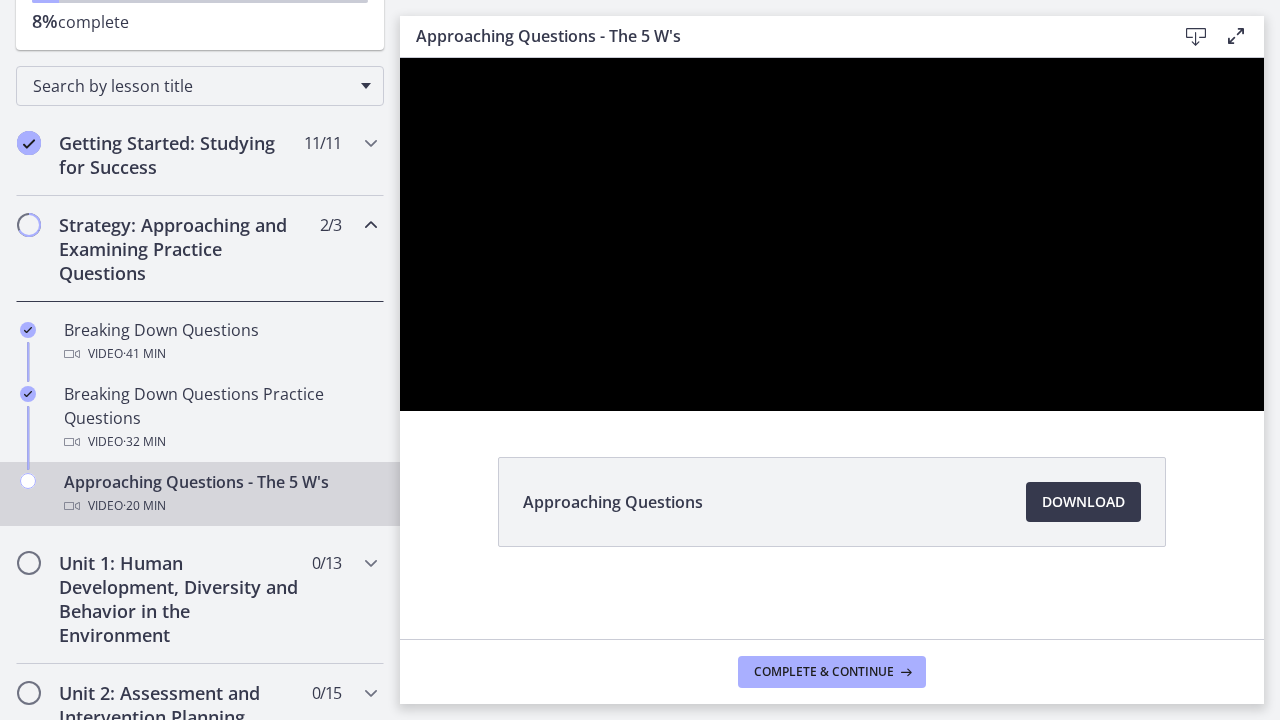 click at bounding box center (832, 234) 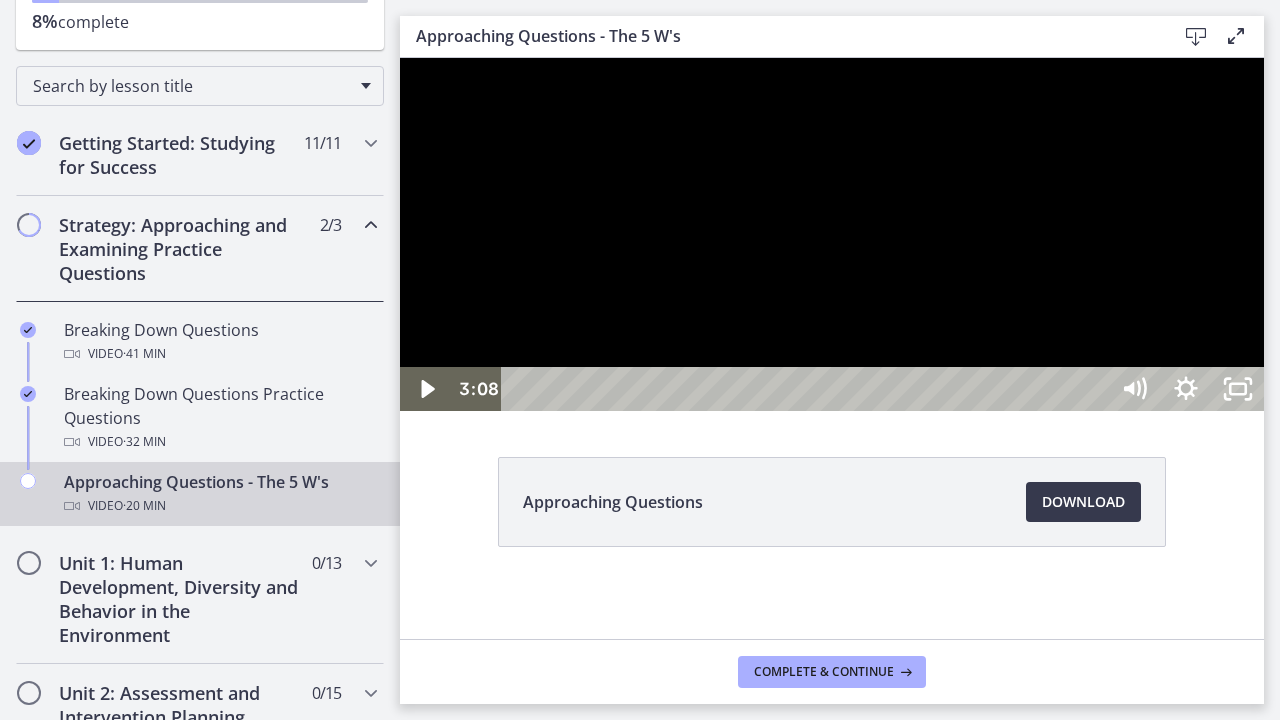 click 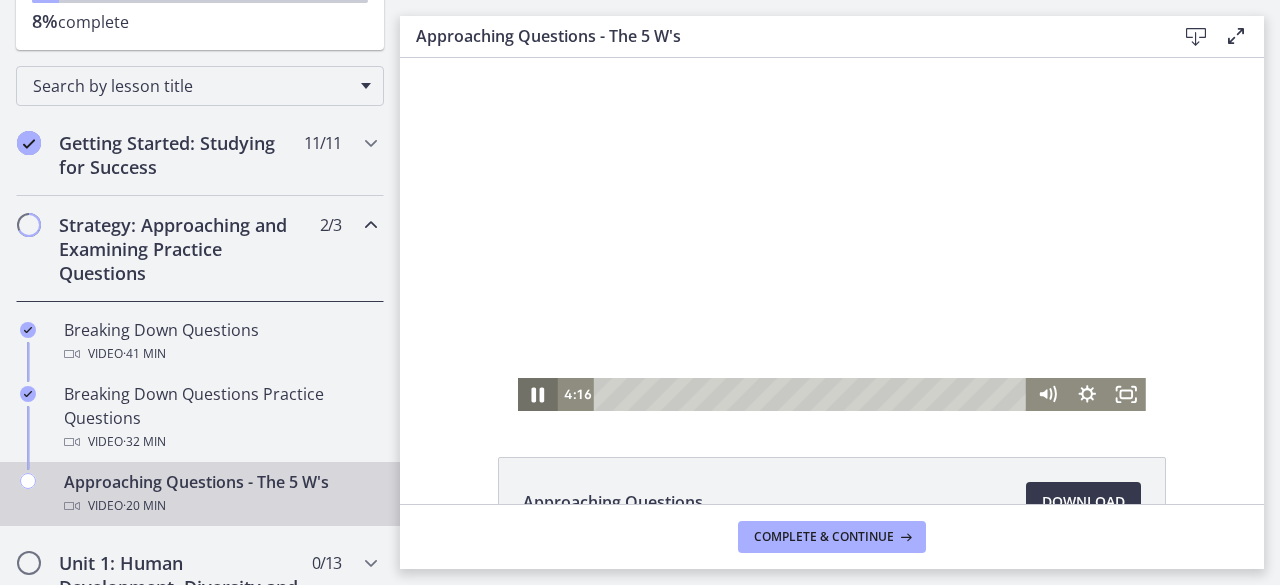 click 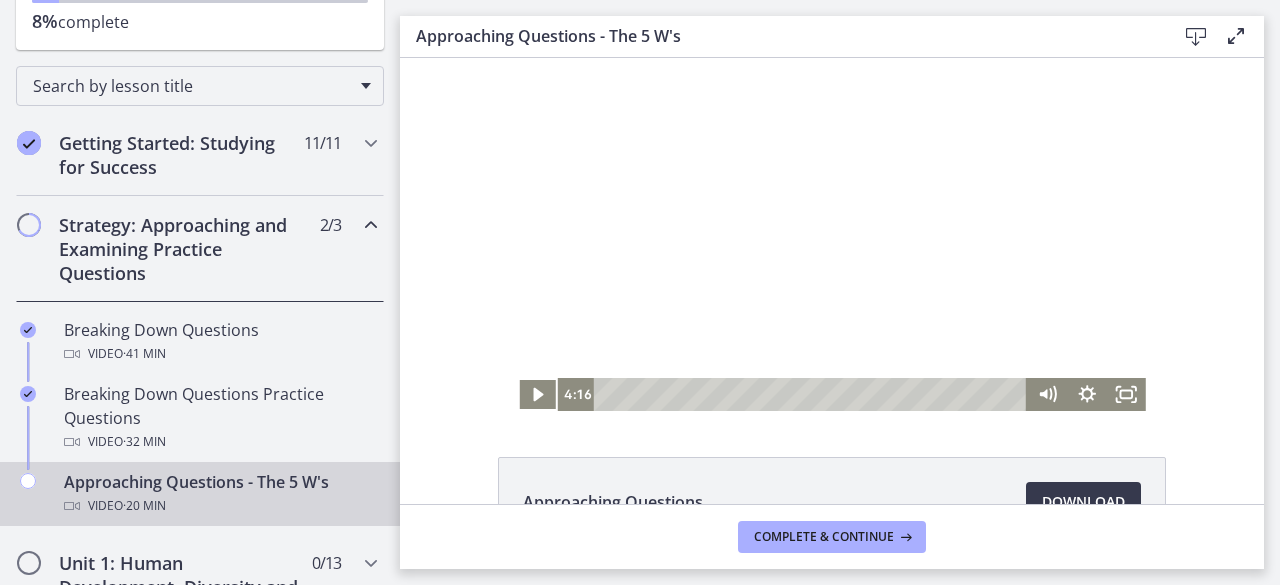 click 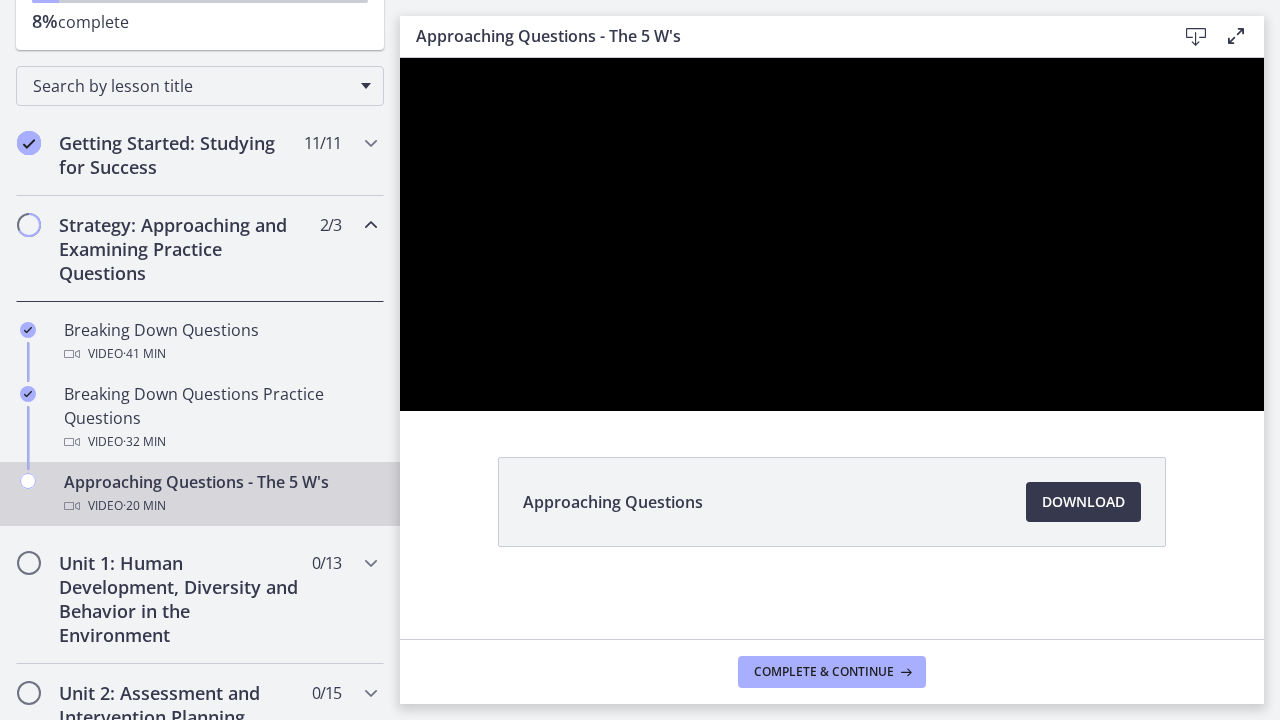 click at bounding box center (832, 234) 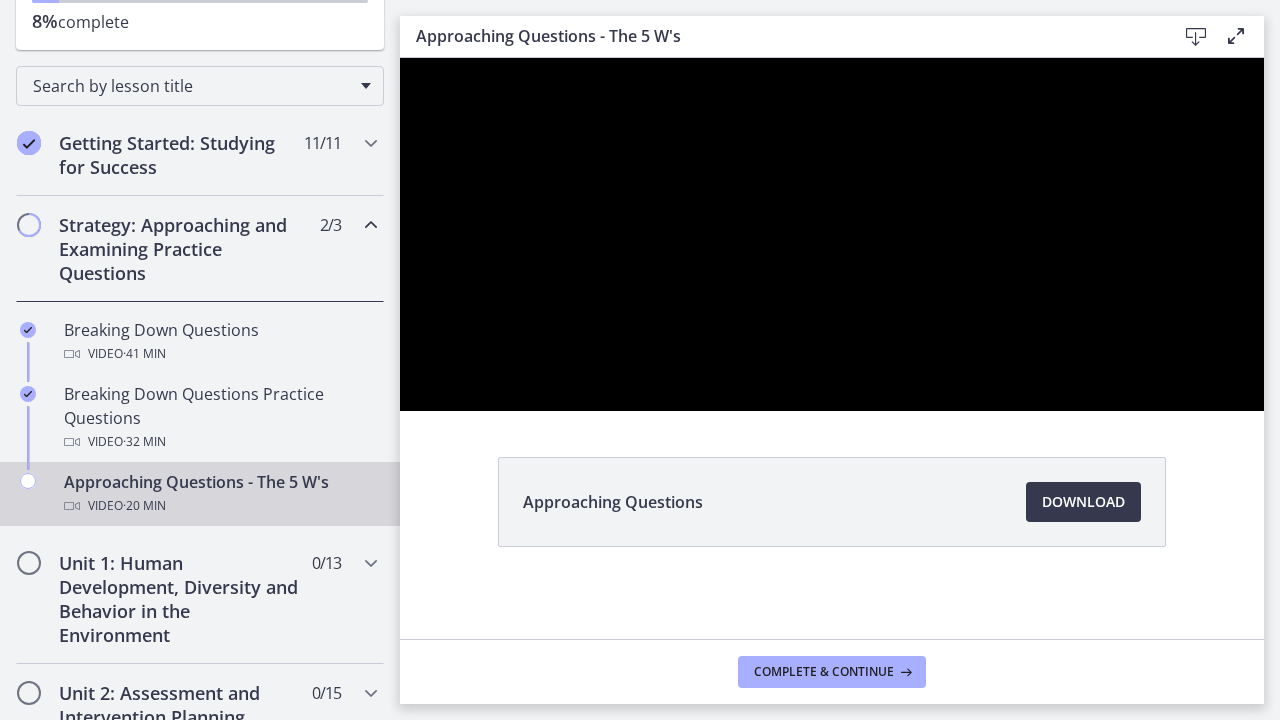 click at bounding box center (832, 234) 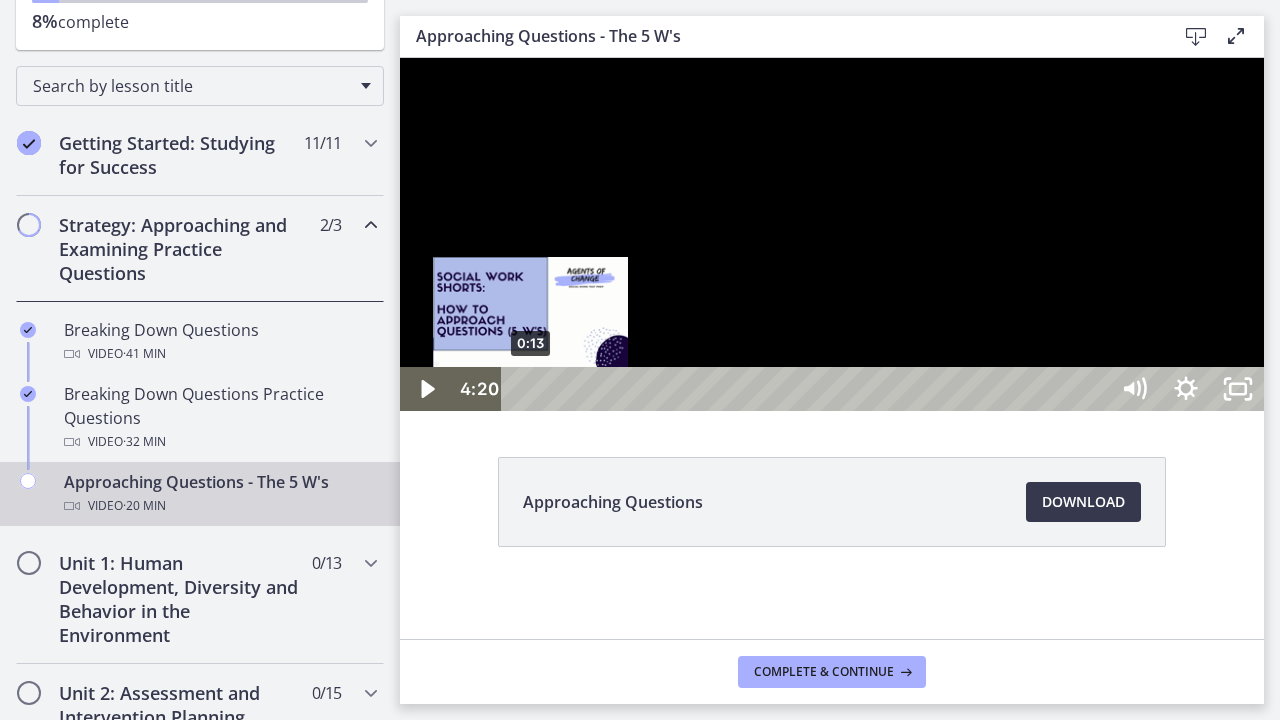 click on "0:13" at bounding box center (807, 389) 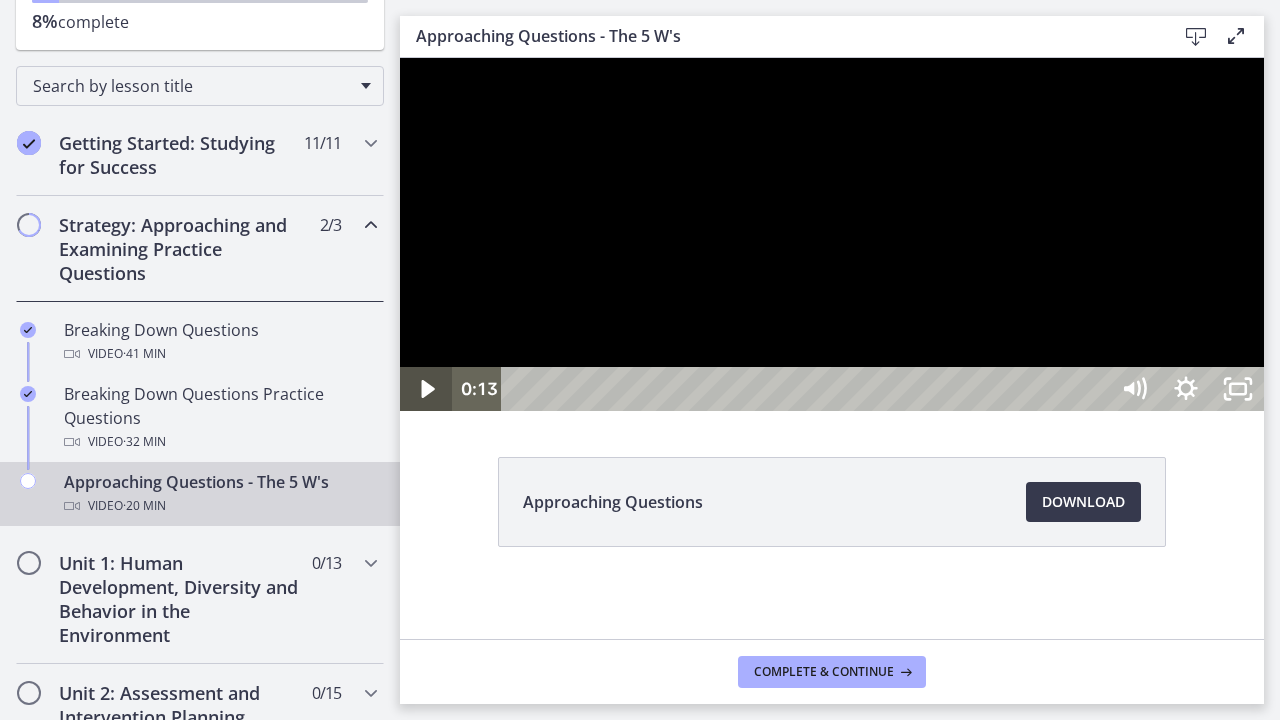 click 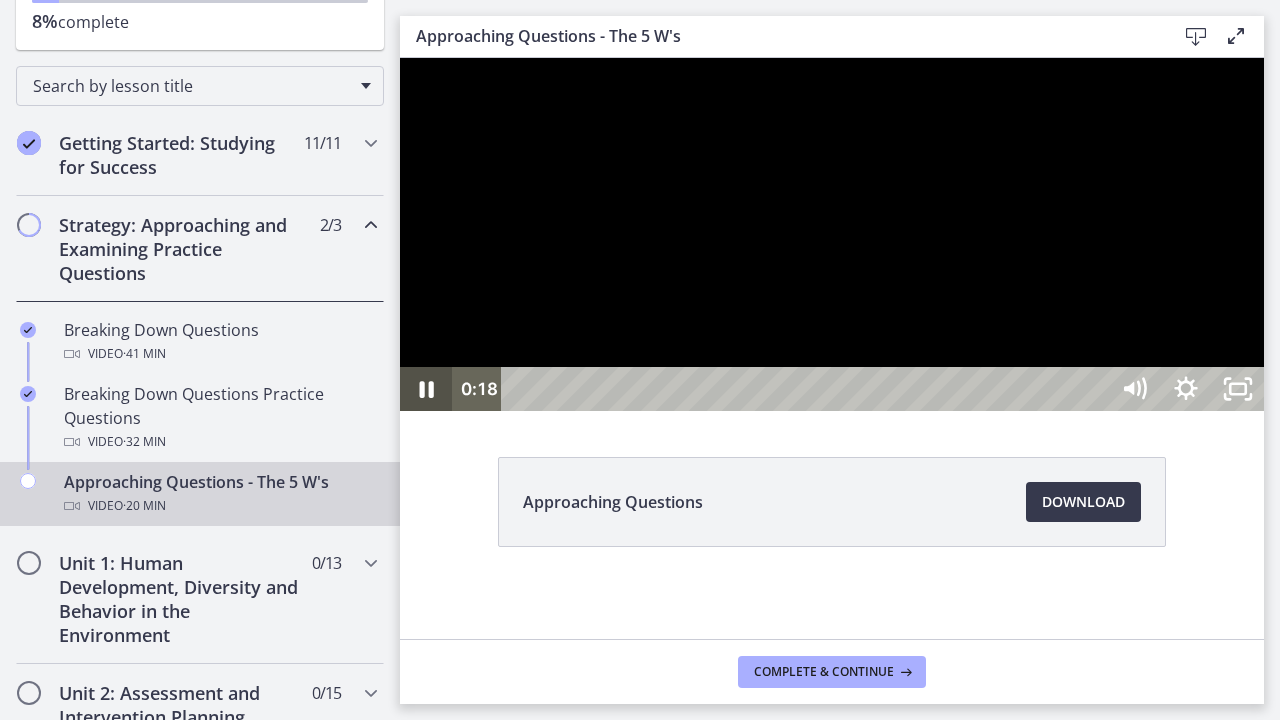 click 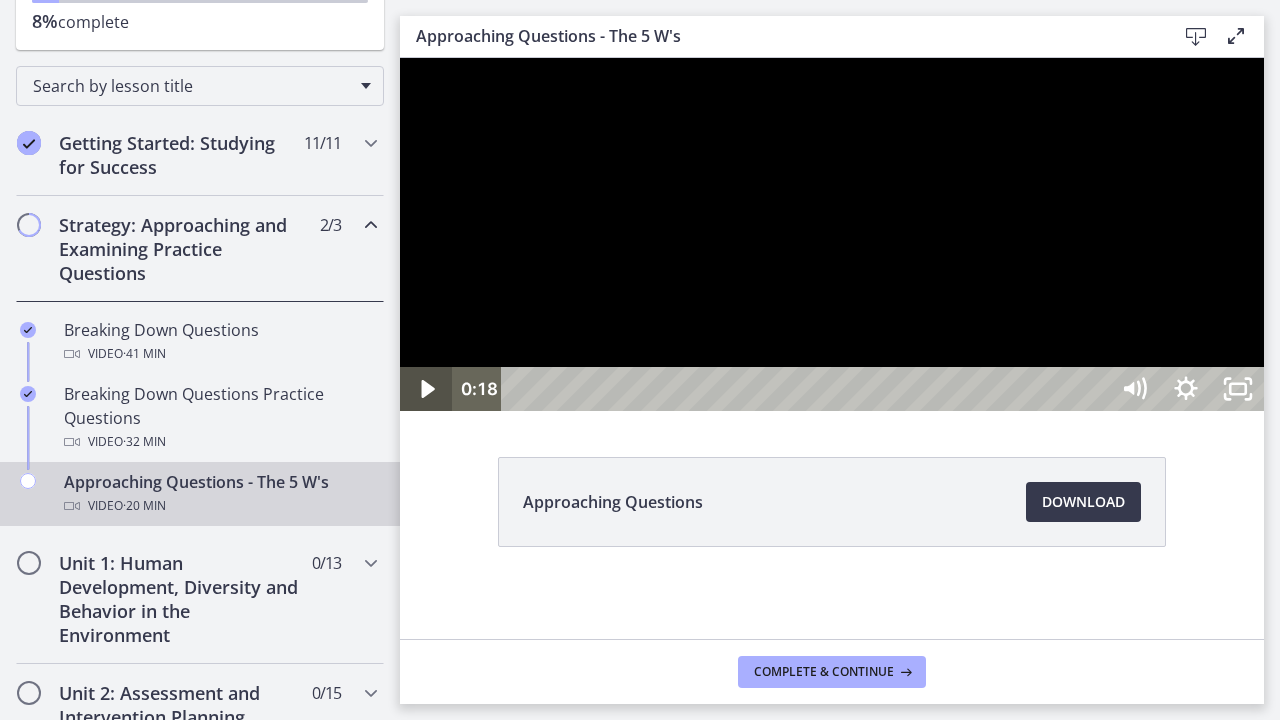 click 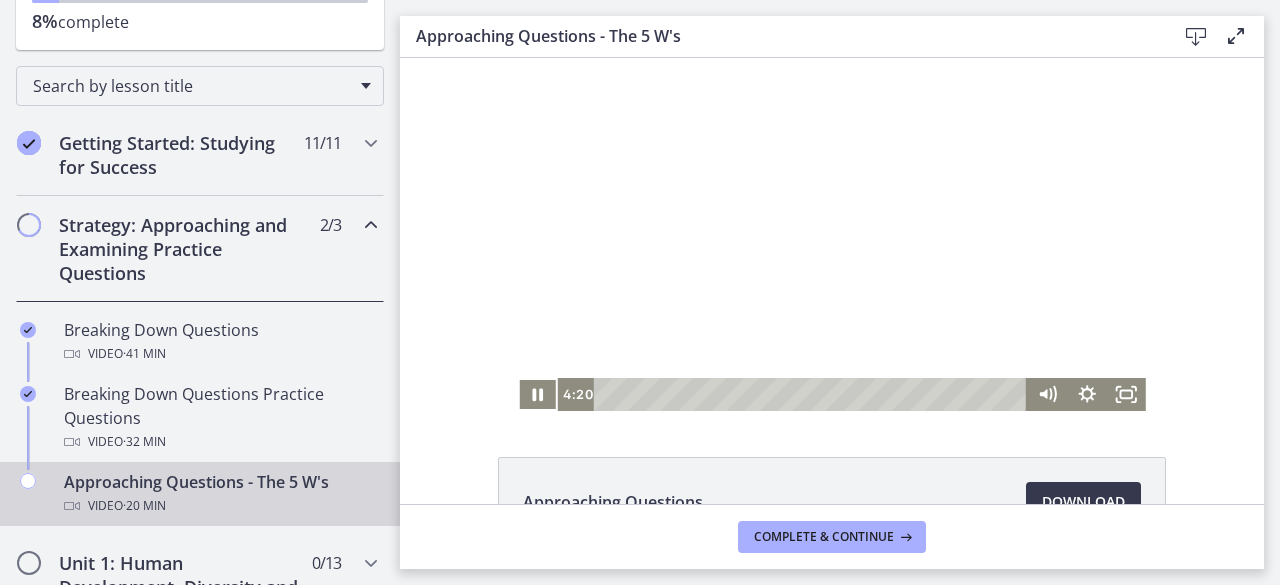 click 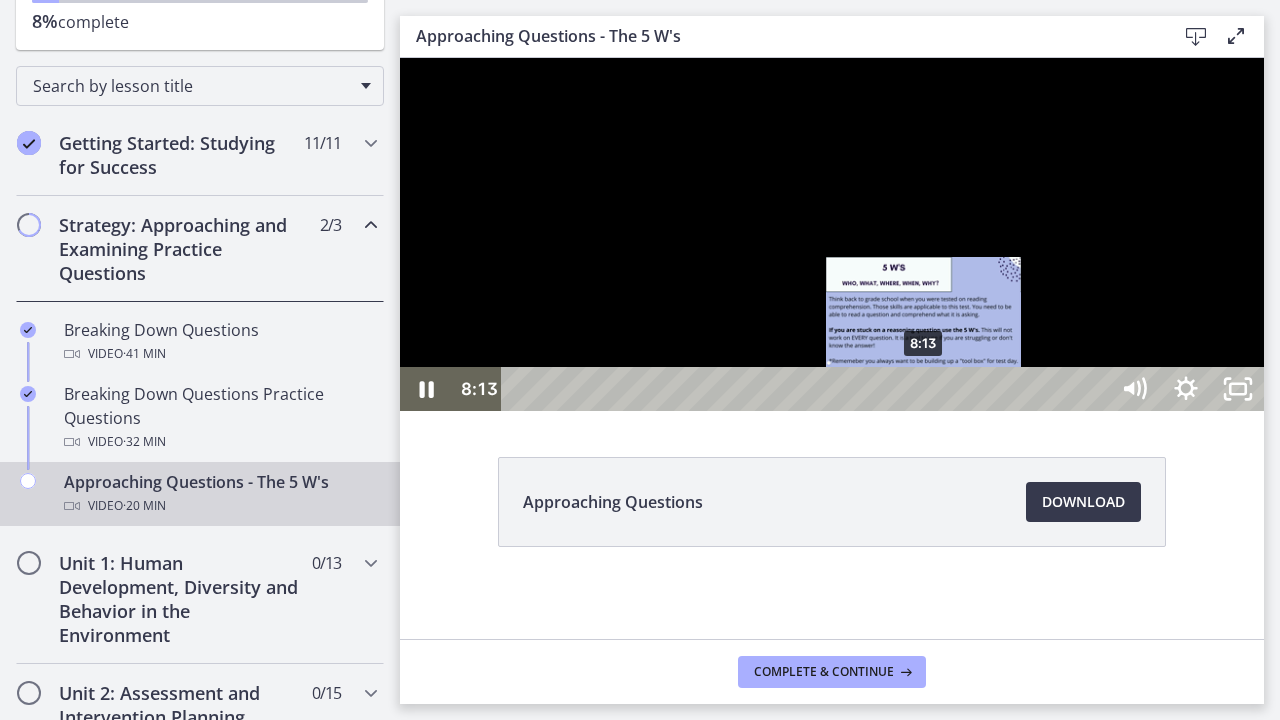 click on "8:13" at bounding box center [807, 389] 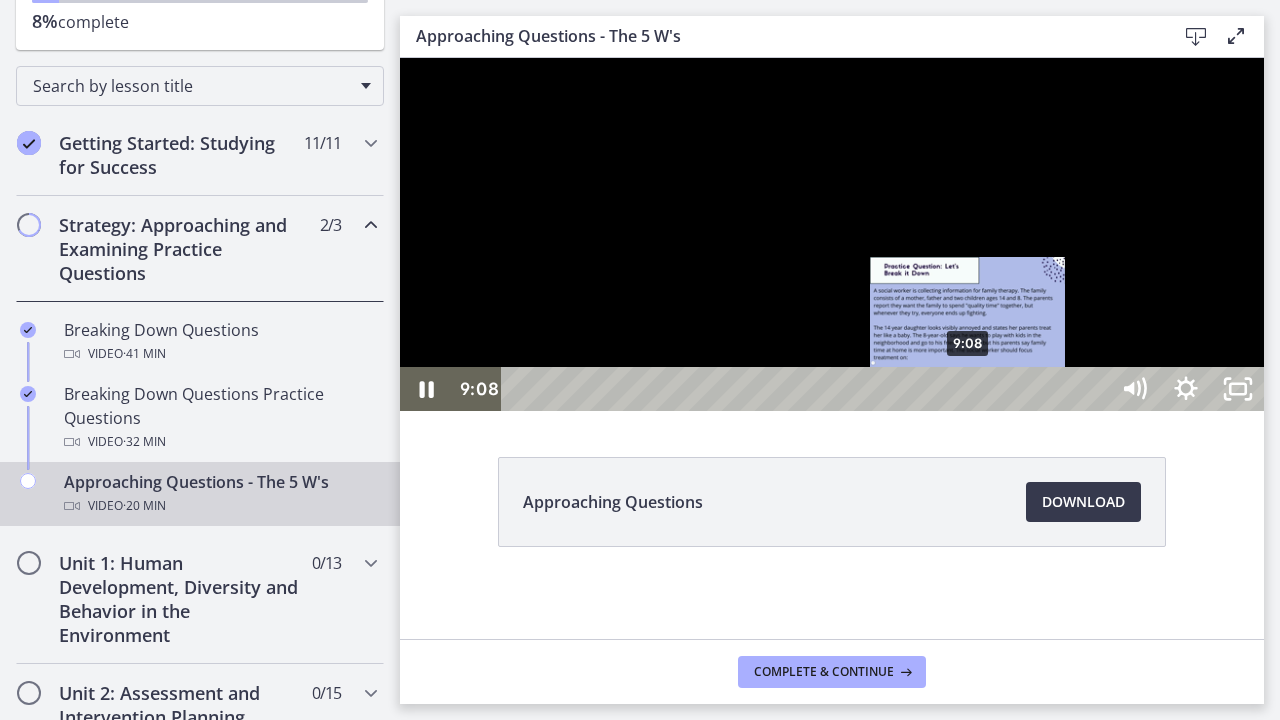 drag, startPoint x: 923, startPoint y: 752, endPoint x: 970, endPoint y: 757, distance: 47.26521 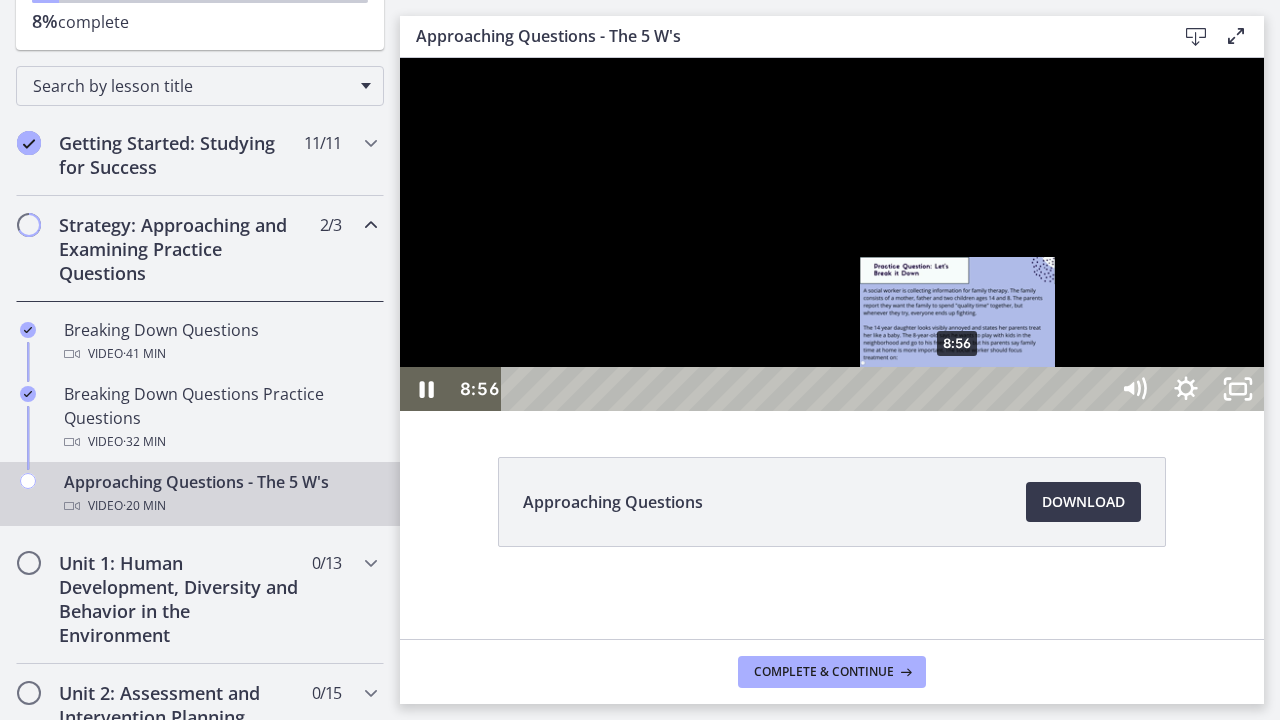 click on "8:56" at bounding box center (807, 389) 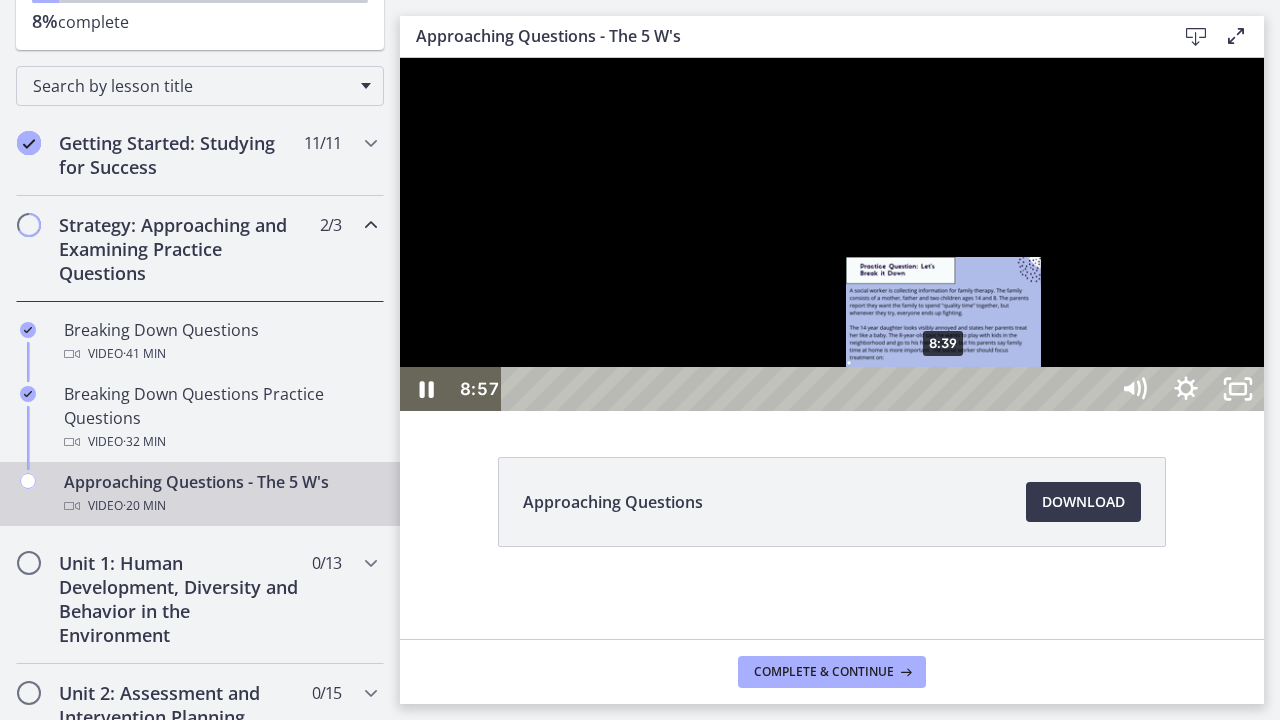 click on "8:39" at bounding box center [807, 389] 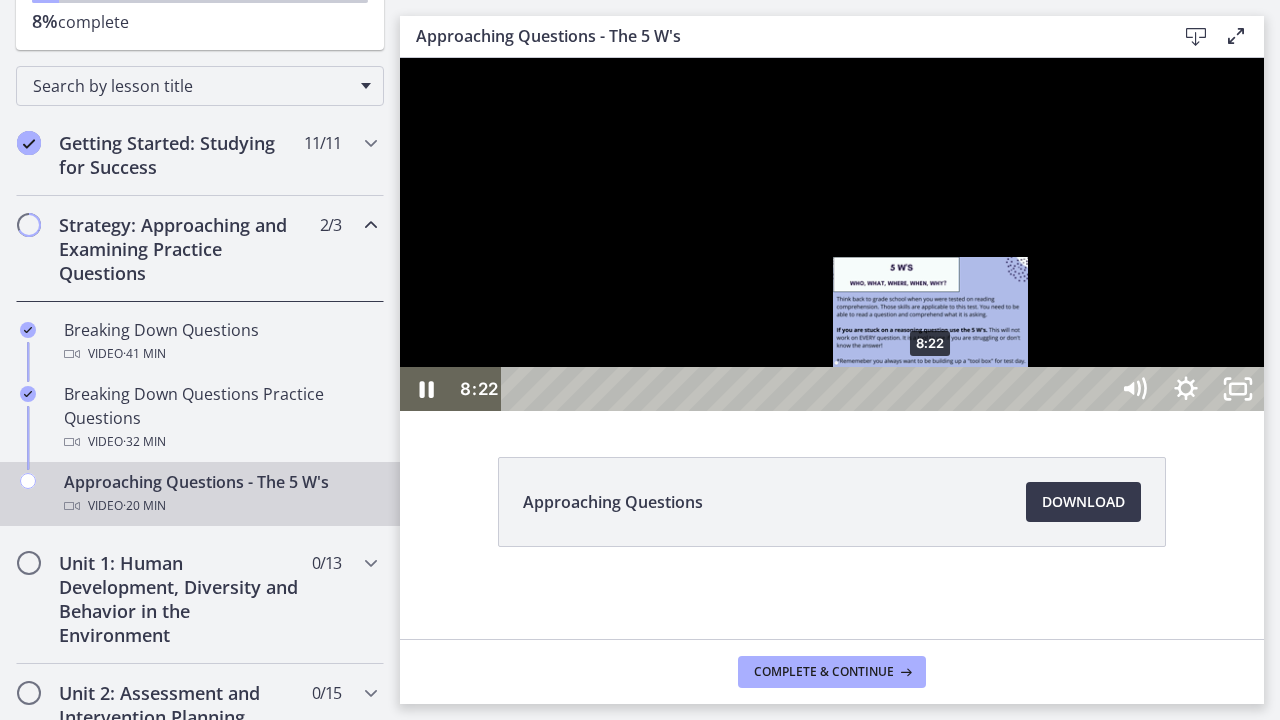 click on "8:22" at bounding box center [807, 389] 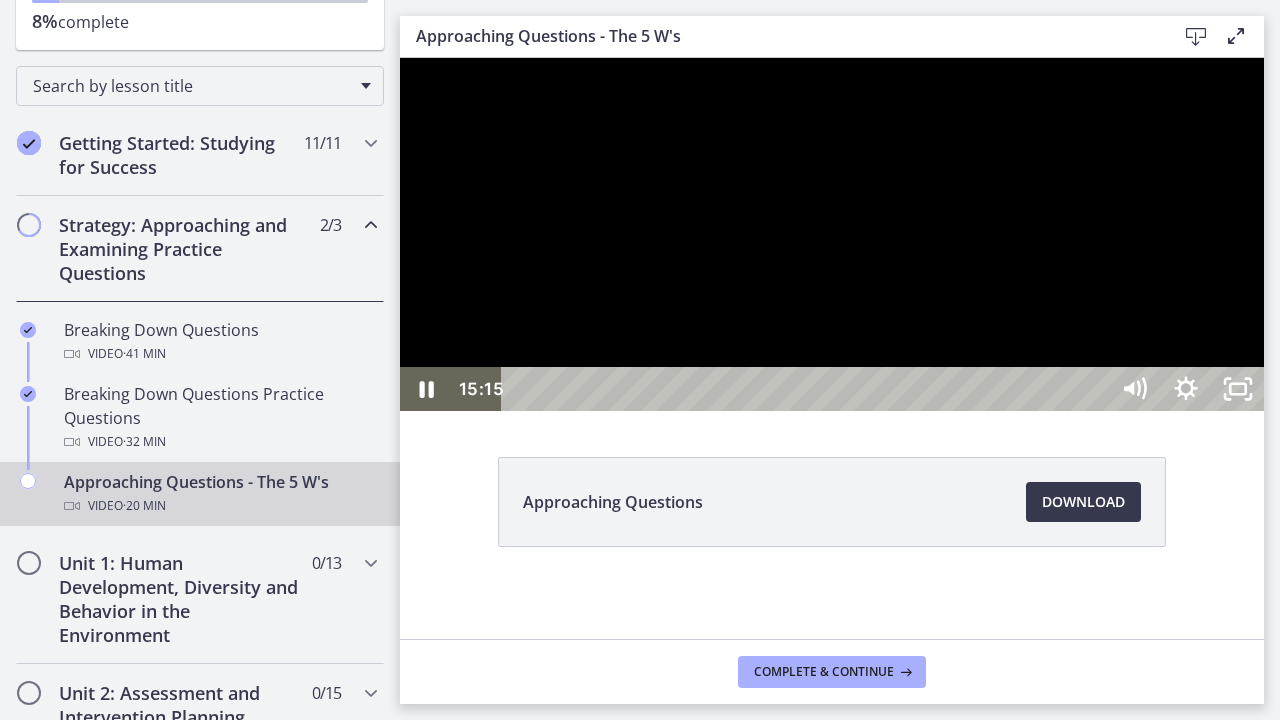 click at bounding box center (832, 234) 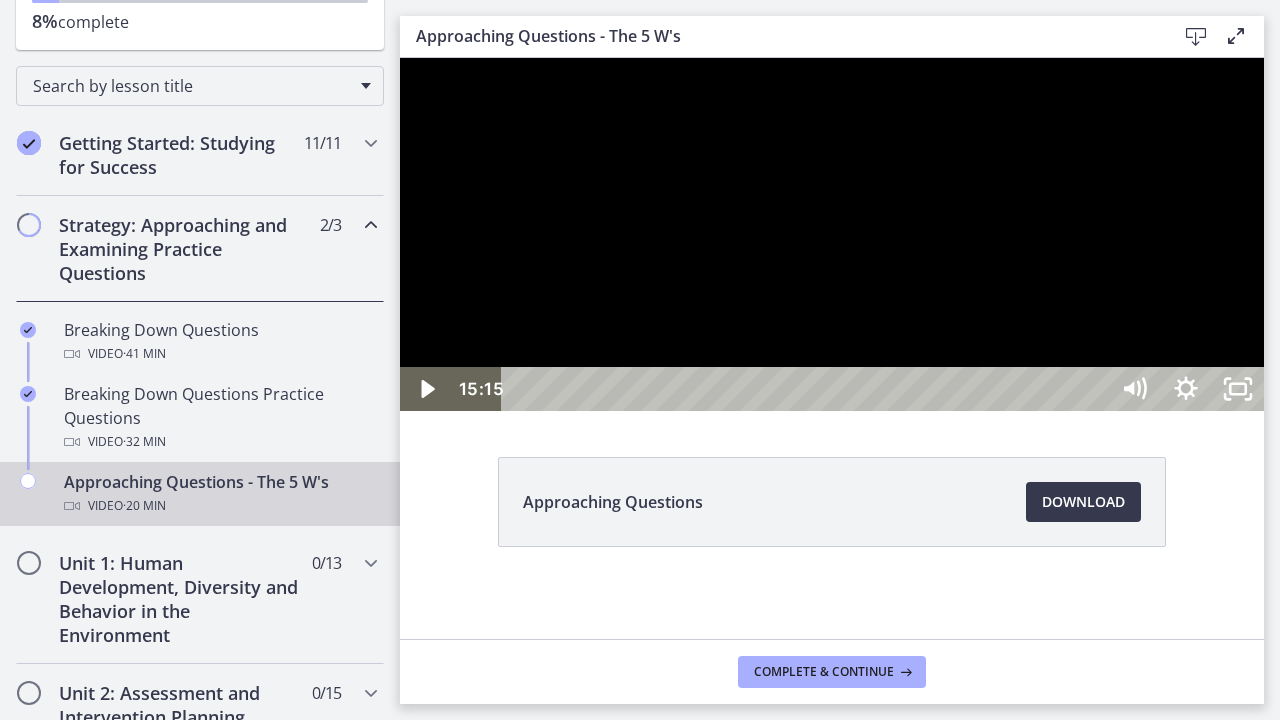 type 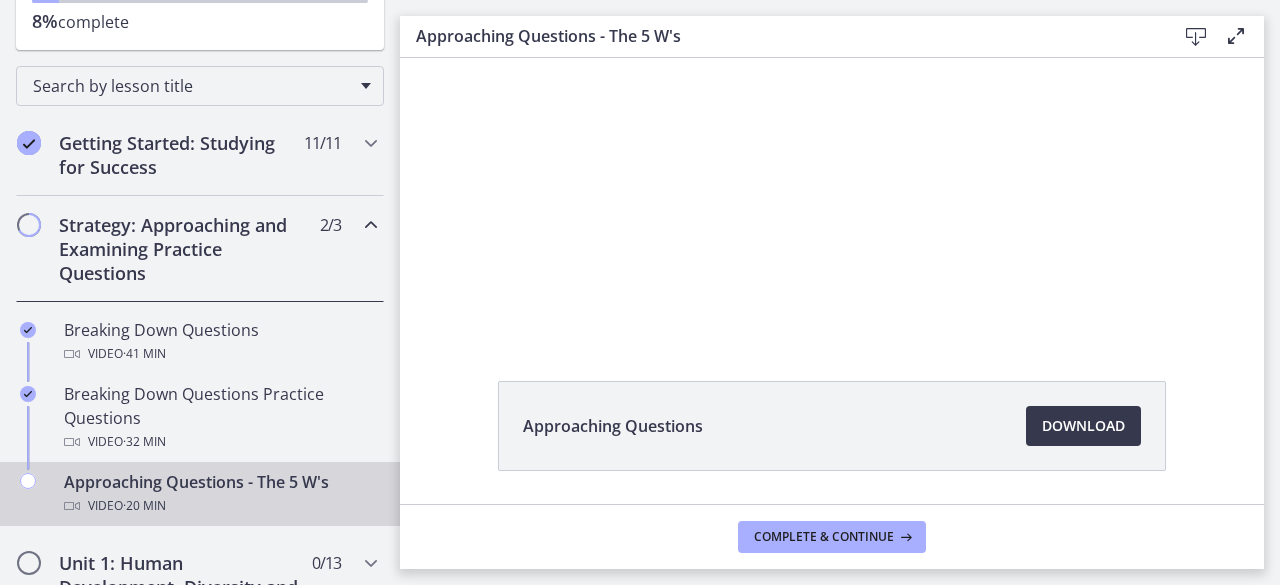 scroll, scrollTop: 93, scrollLeft: 0, axis: vertical 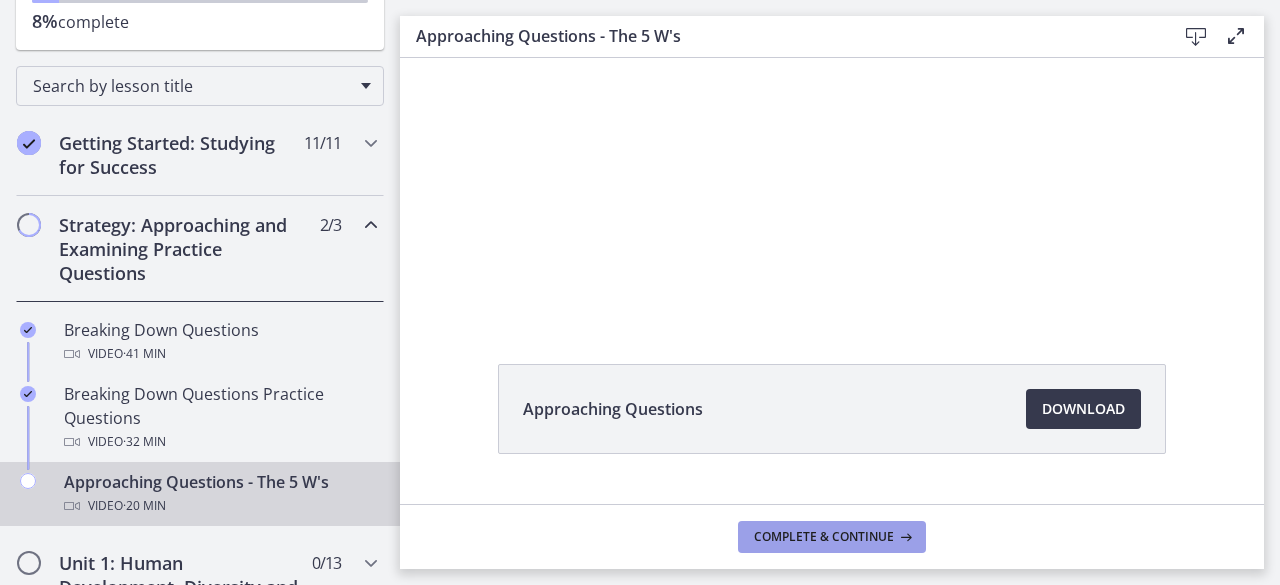 click on "Complete & continue" at bounding box center [832, 537] 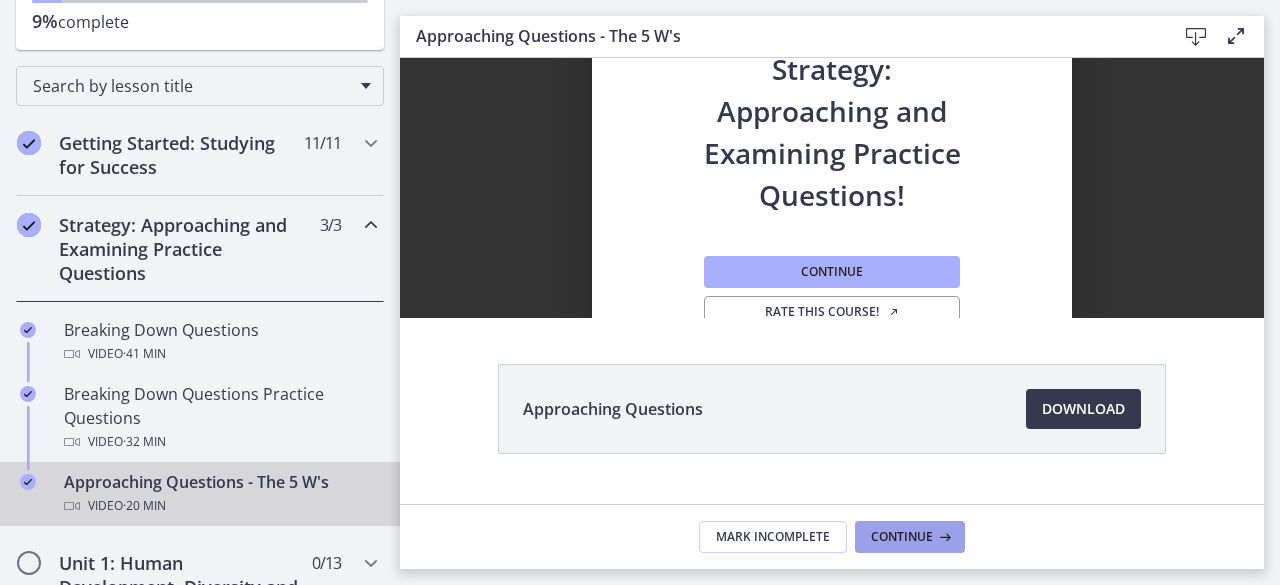 click on "Continue" at bounding box center (902, 537) 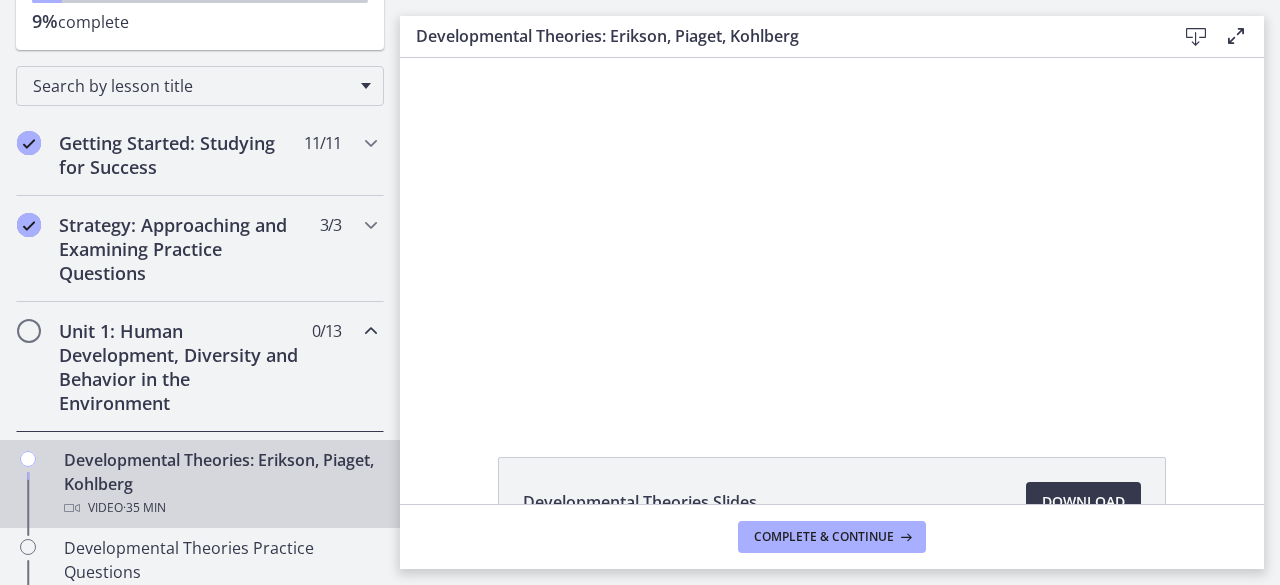 scroll, scrollTop: 0, scrollLeft: 0, axis: both 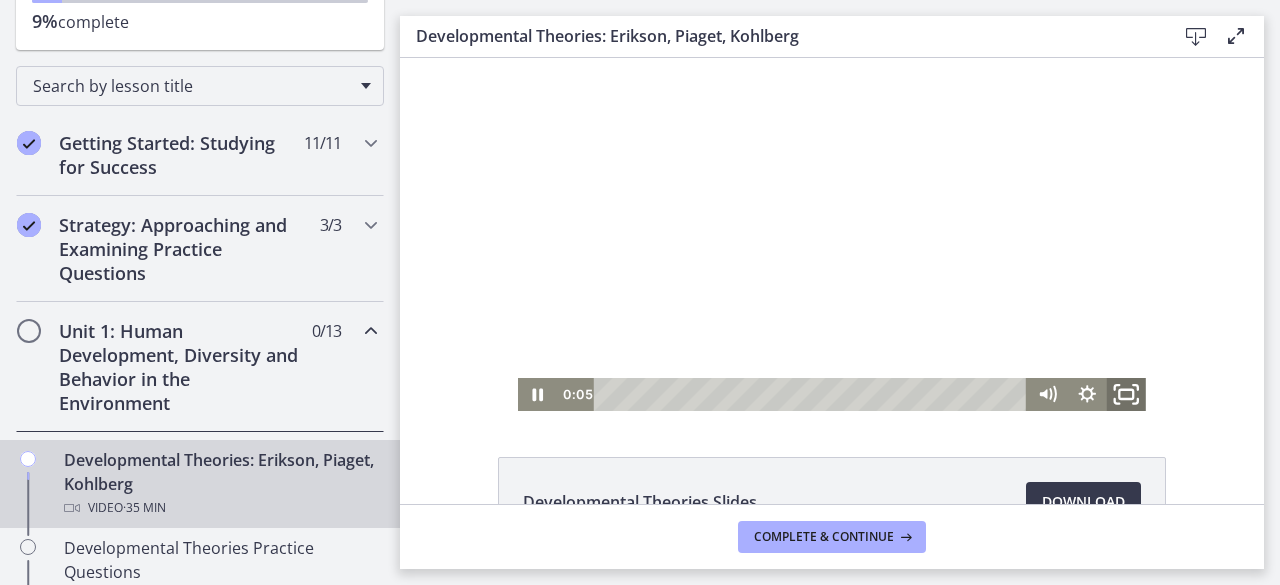 click 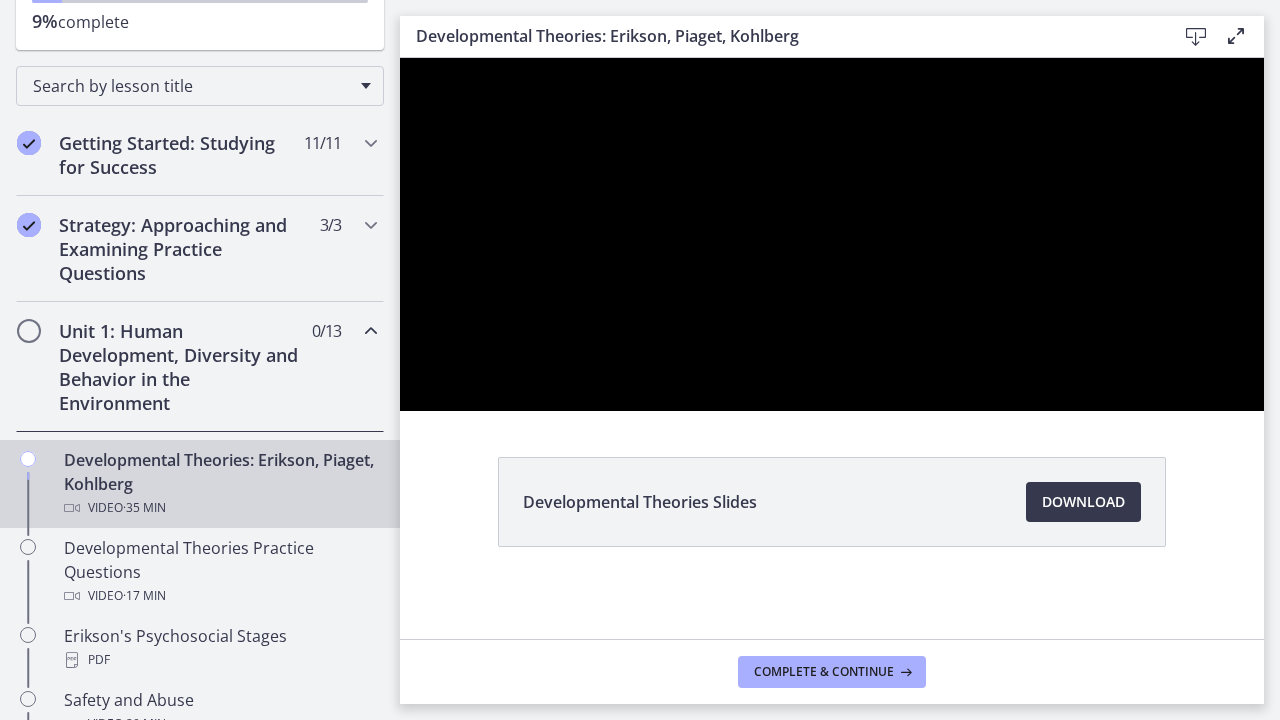click at bounding box center [832, 234] 